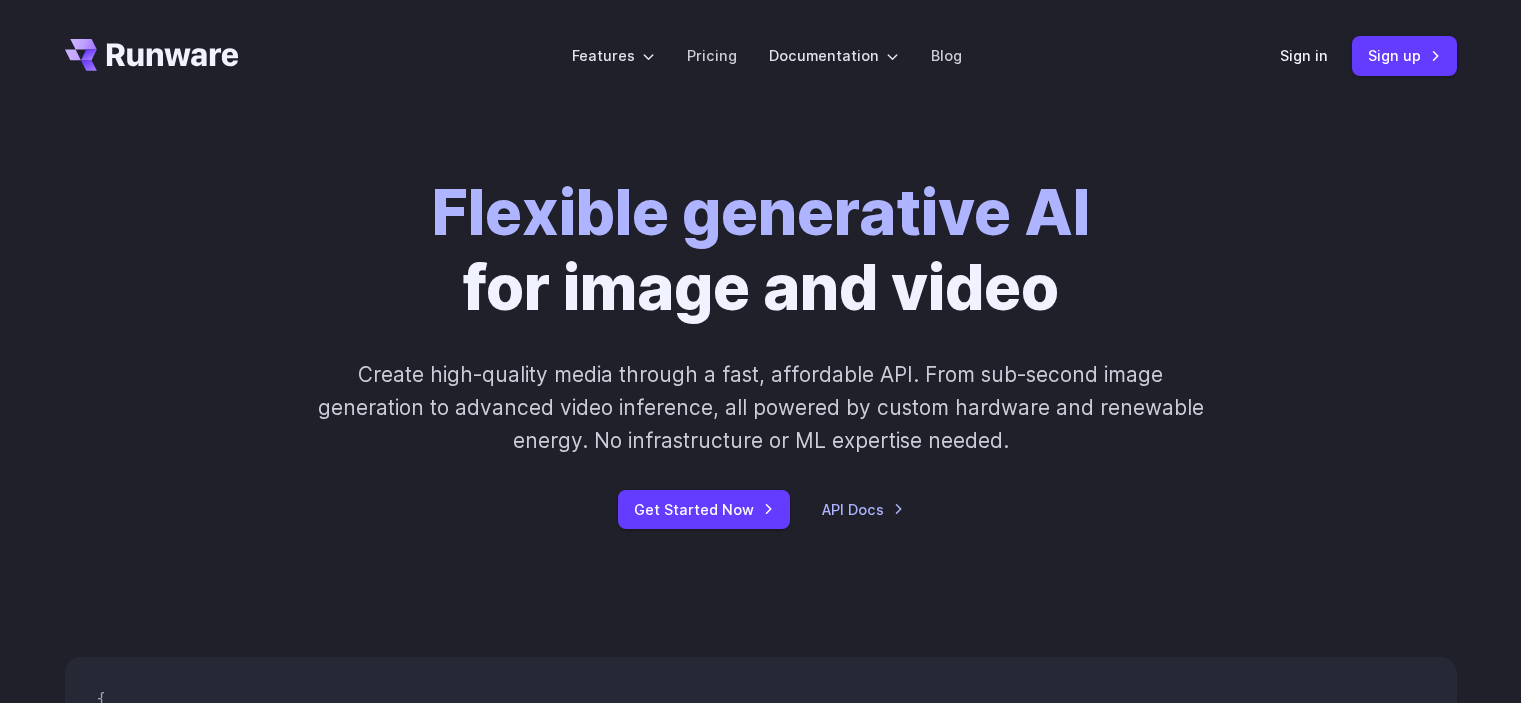 scroll, scrollTop: 0, scrollLeft: 0, axis: both 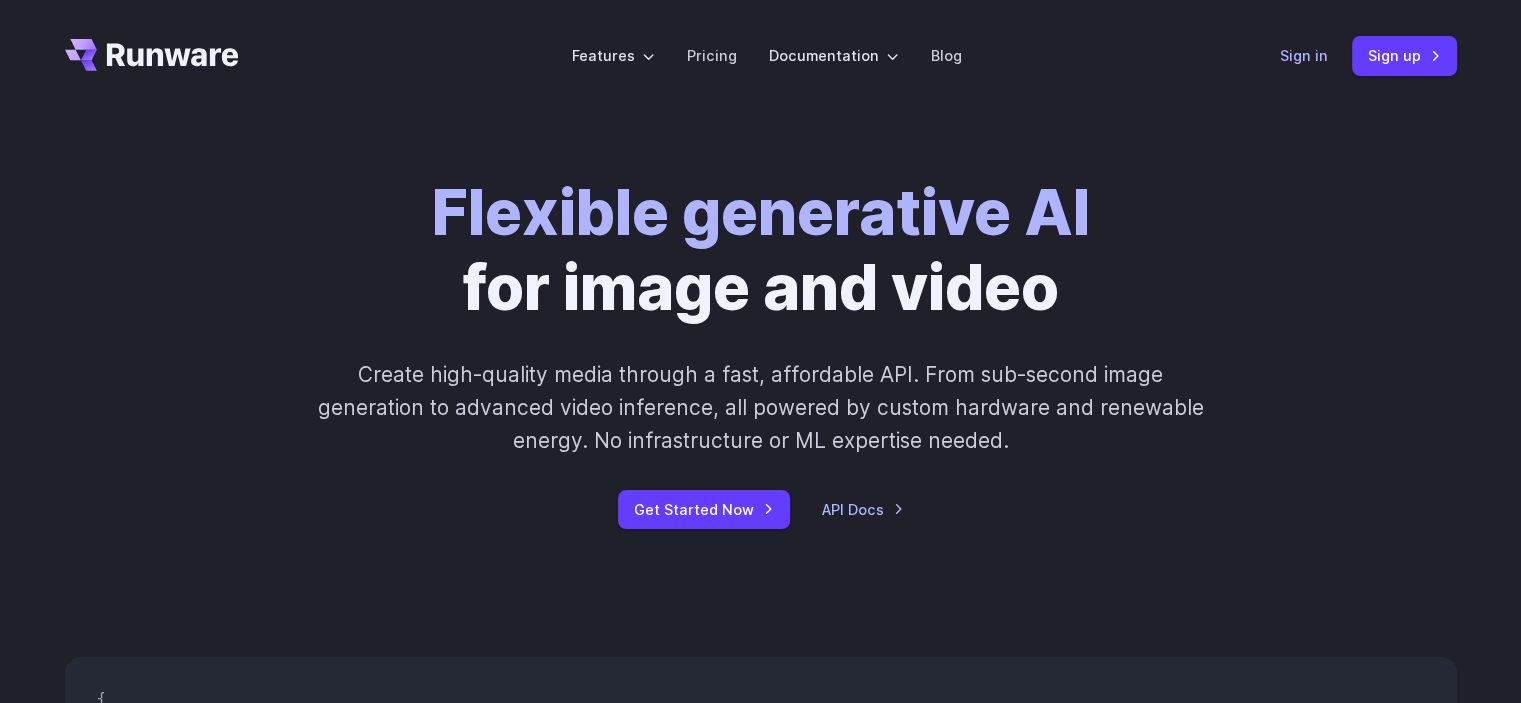 click on "Sign in" at bounding box center [1304, 55] 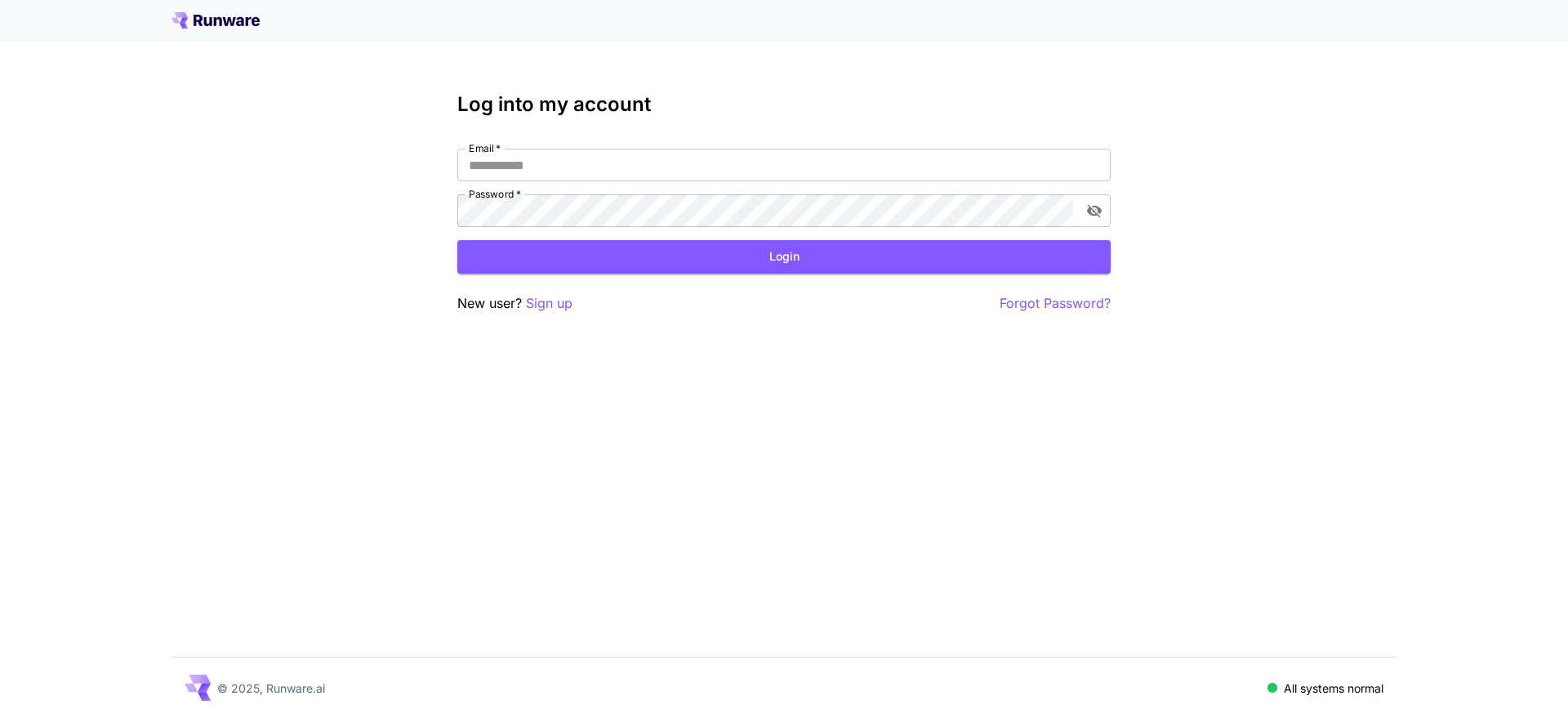 scroll, scrollTop: 0, scrollLeft: 0, axis: both 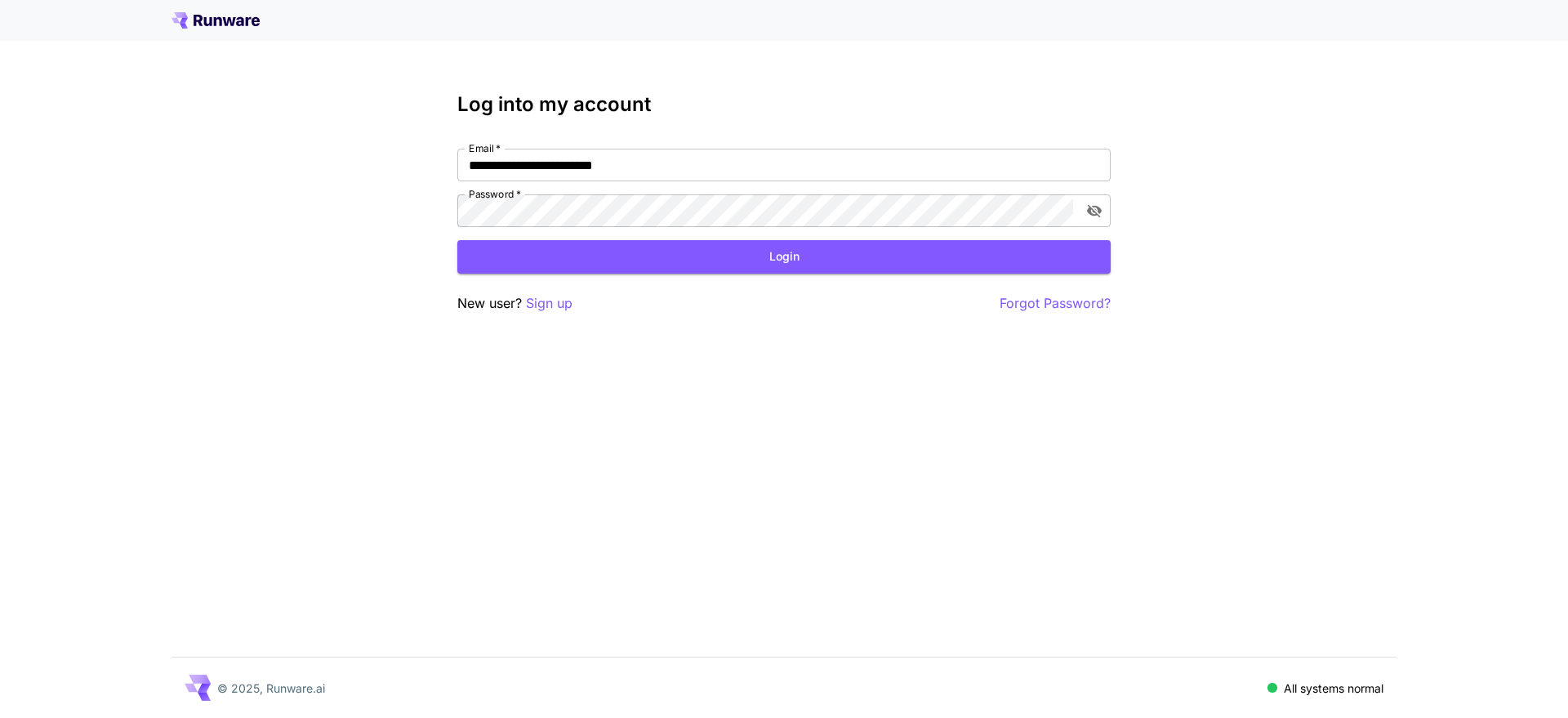 click on "**********" at bounding box center (784, 211) 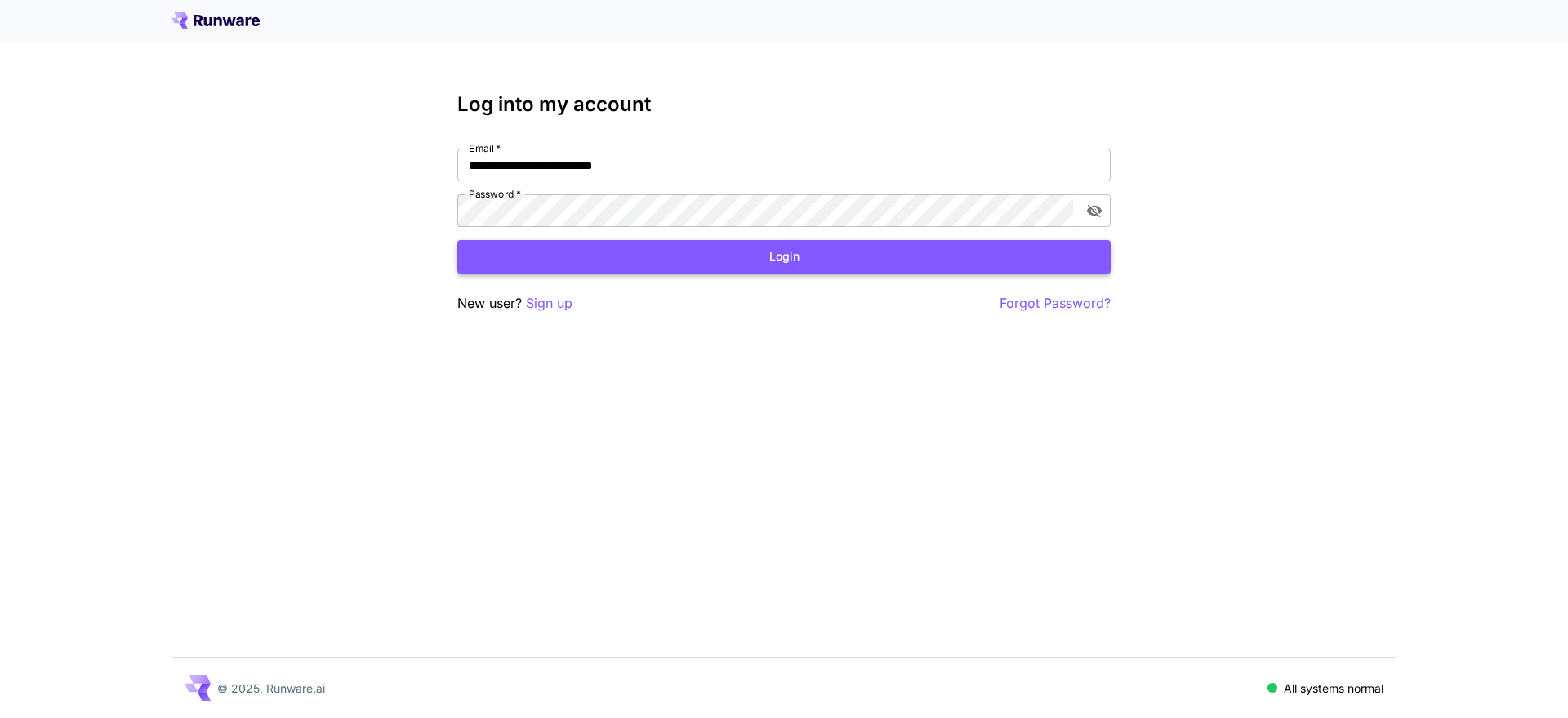 click on "Login" at bounding box center [784, 256] 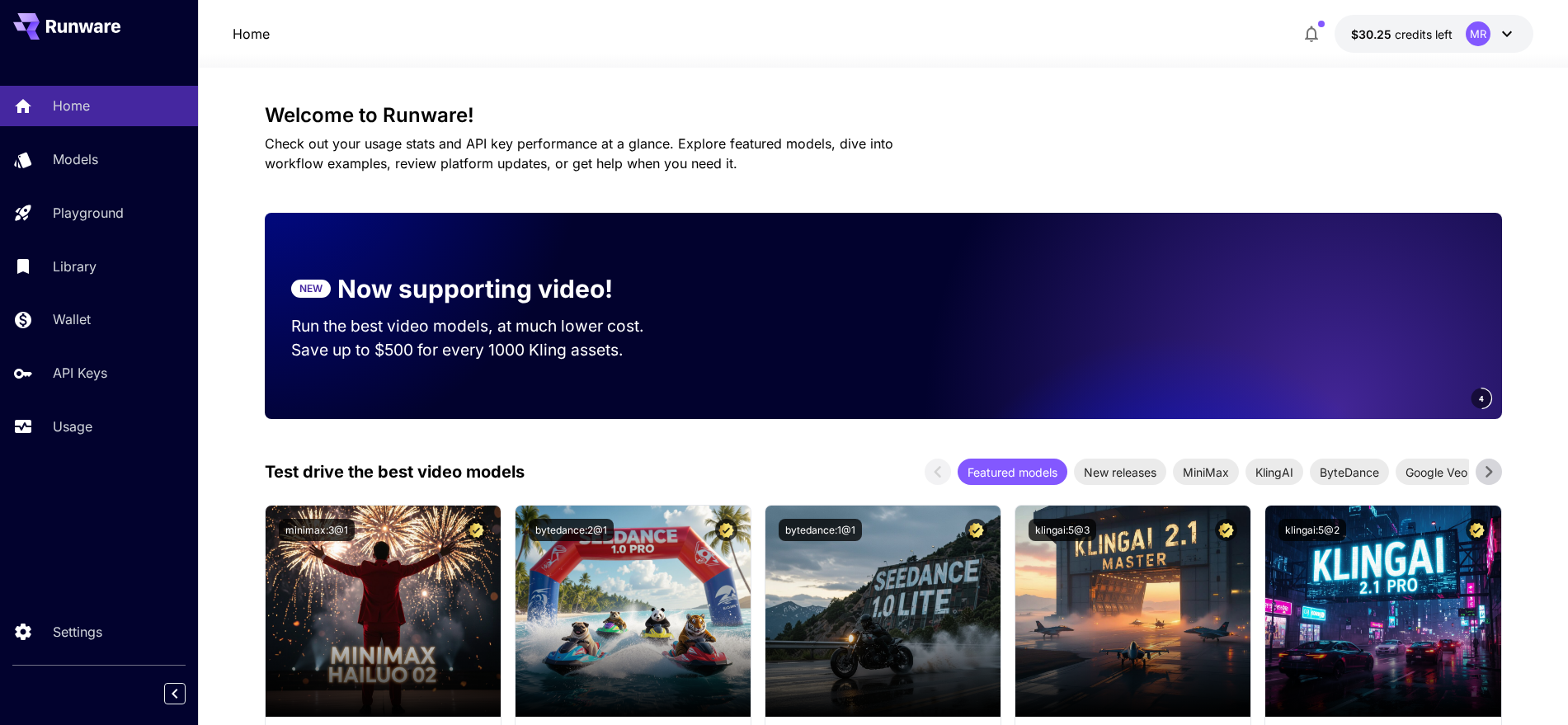 click on "Home Models Playground Library Wallet API Keys Usage" at bounding box center [99, 266] 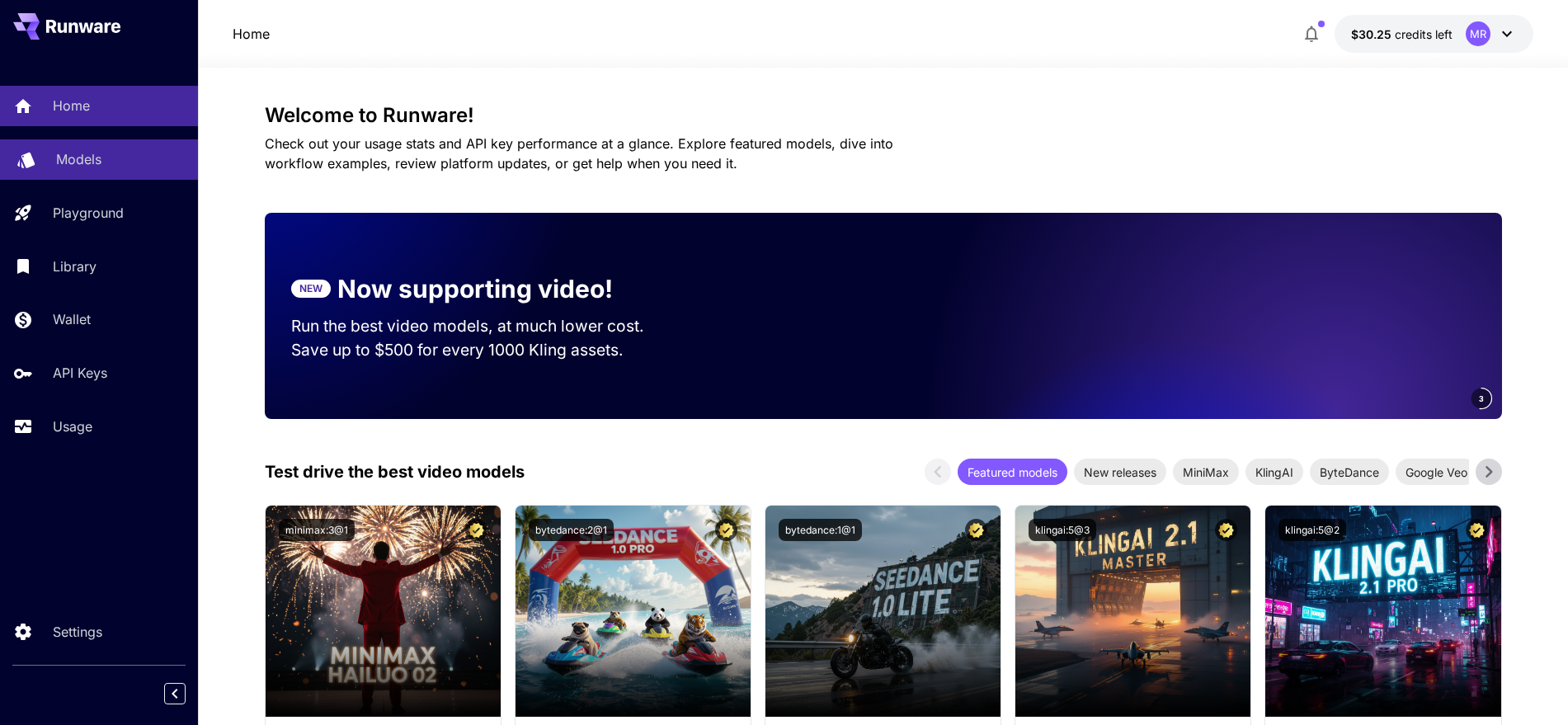 click on "Models" at bounding box center (78, 159) 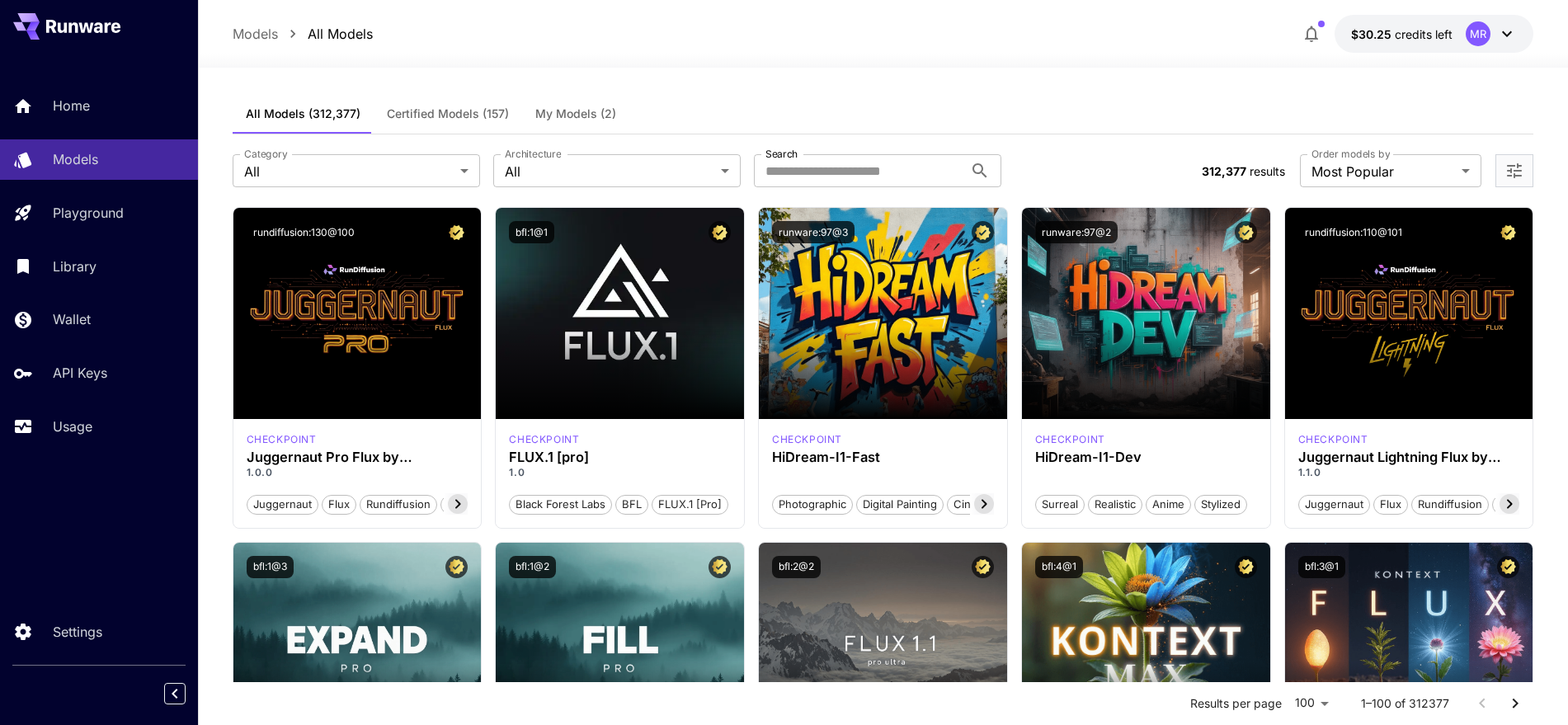 click on "**********" at bounding box center (883, 6064) 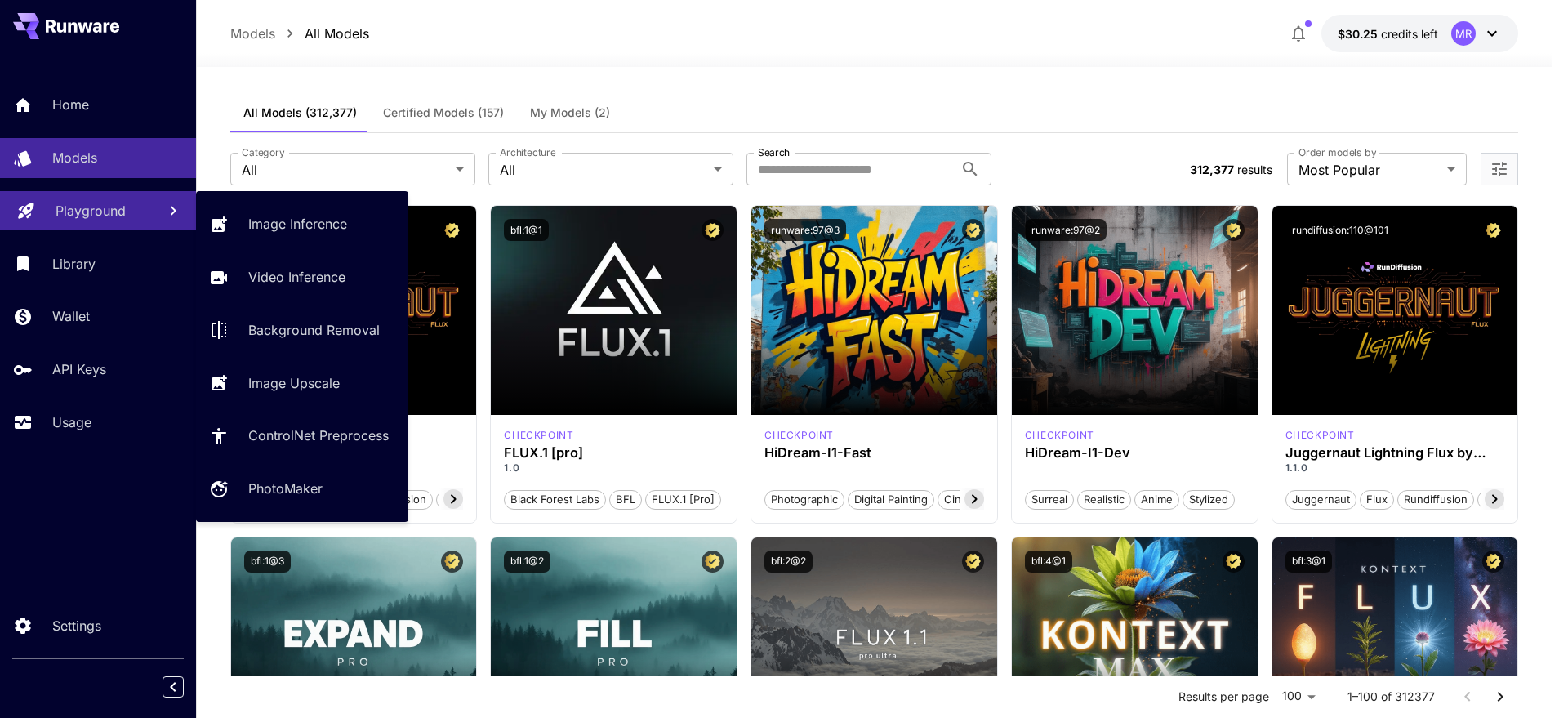 click on "Playground" at bounding box center (91, 211) 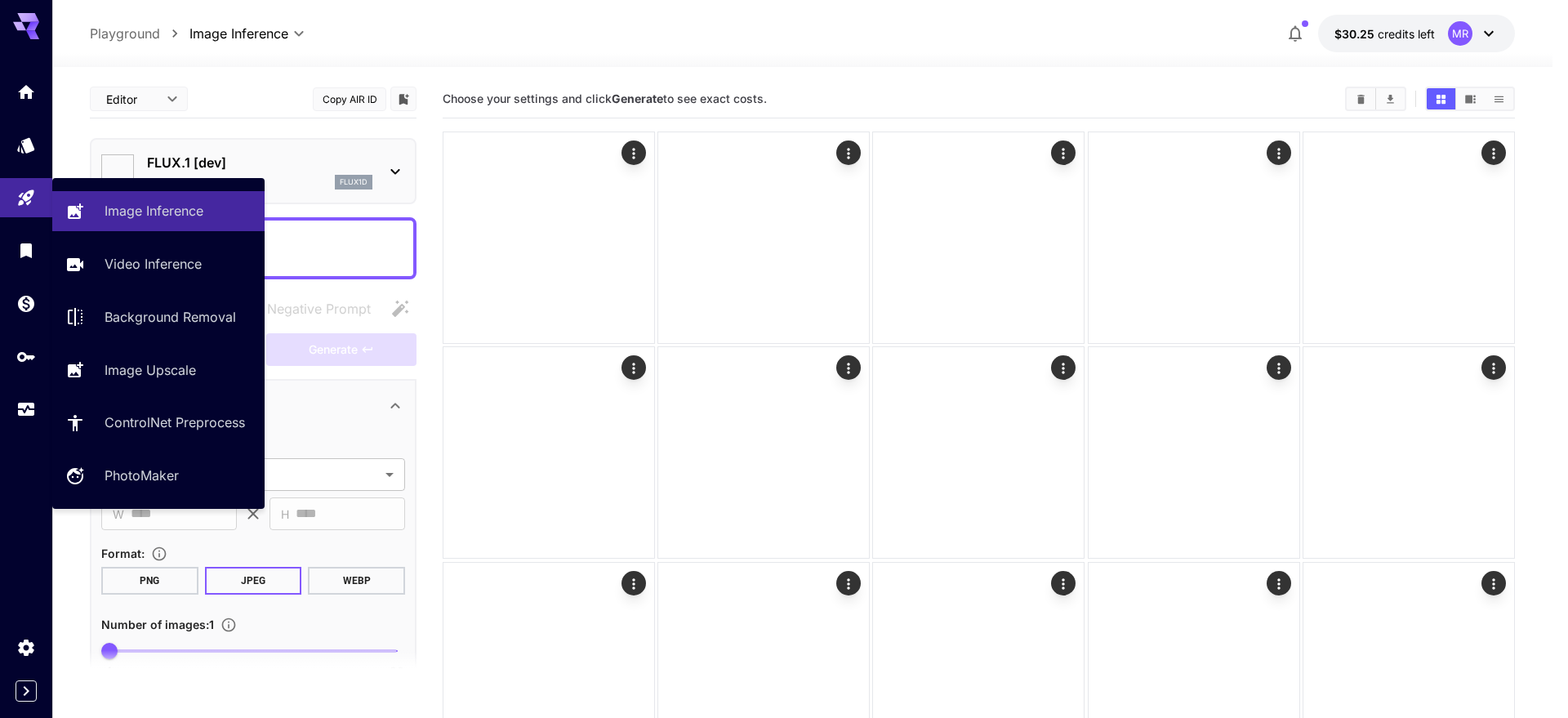 type on "**********" 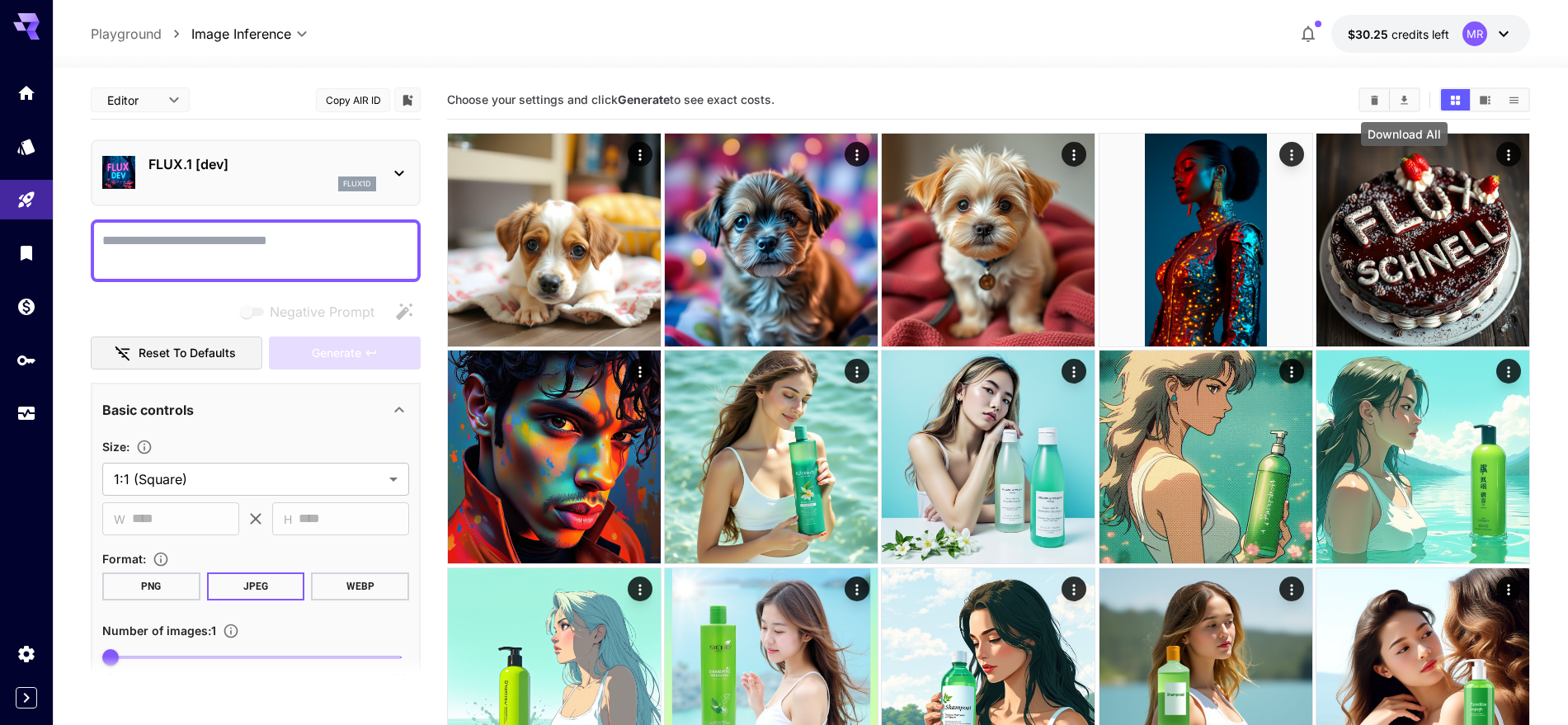 click 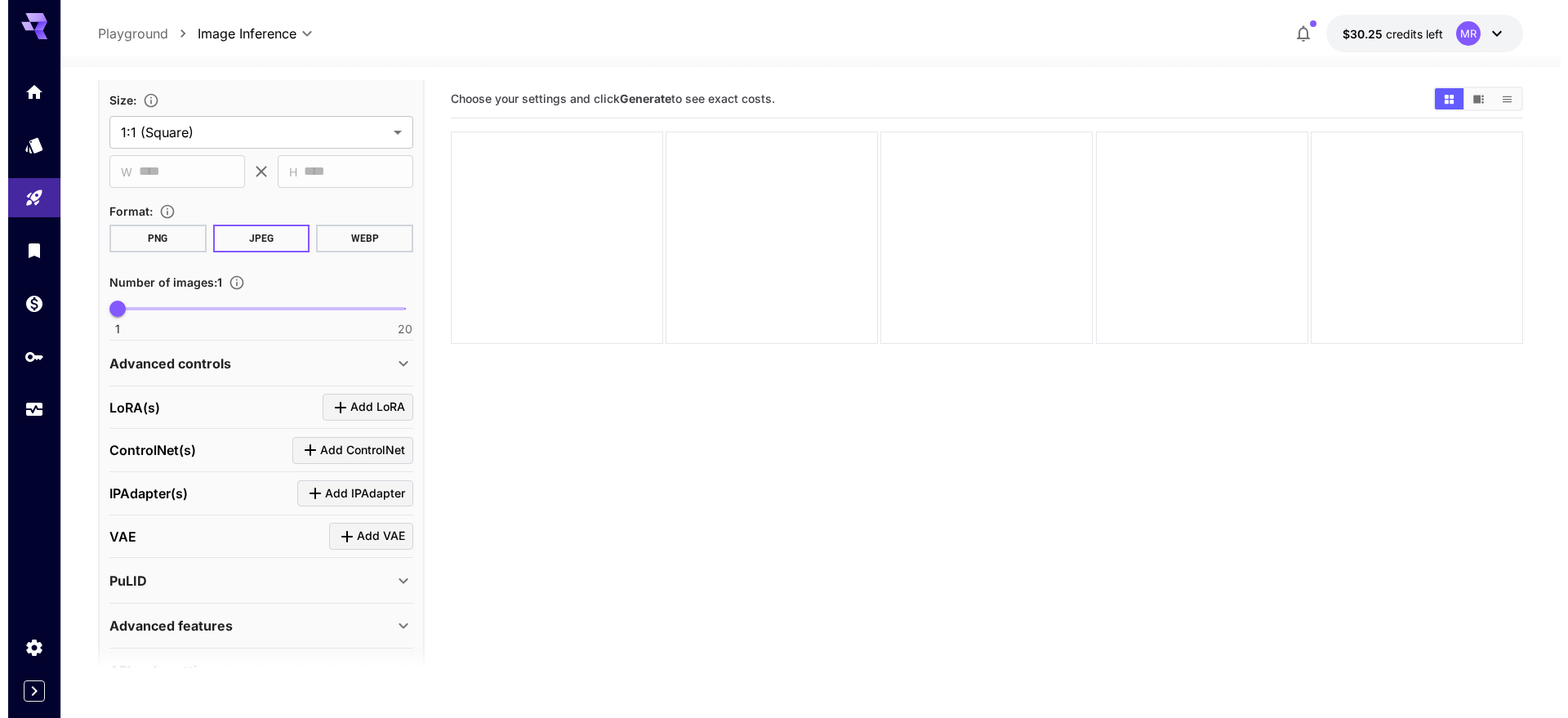 scroll, scrollTop: 388, scrollLeft: 0, axis: vertical 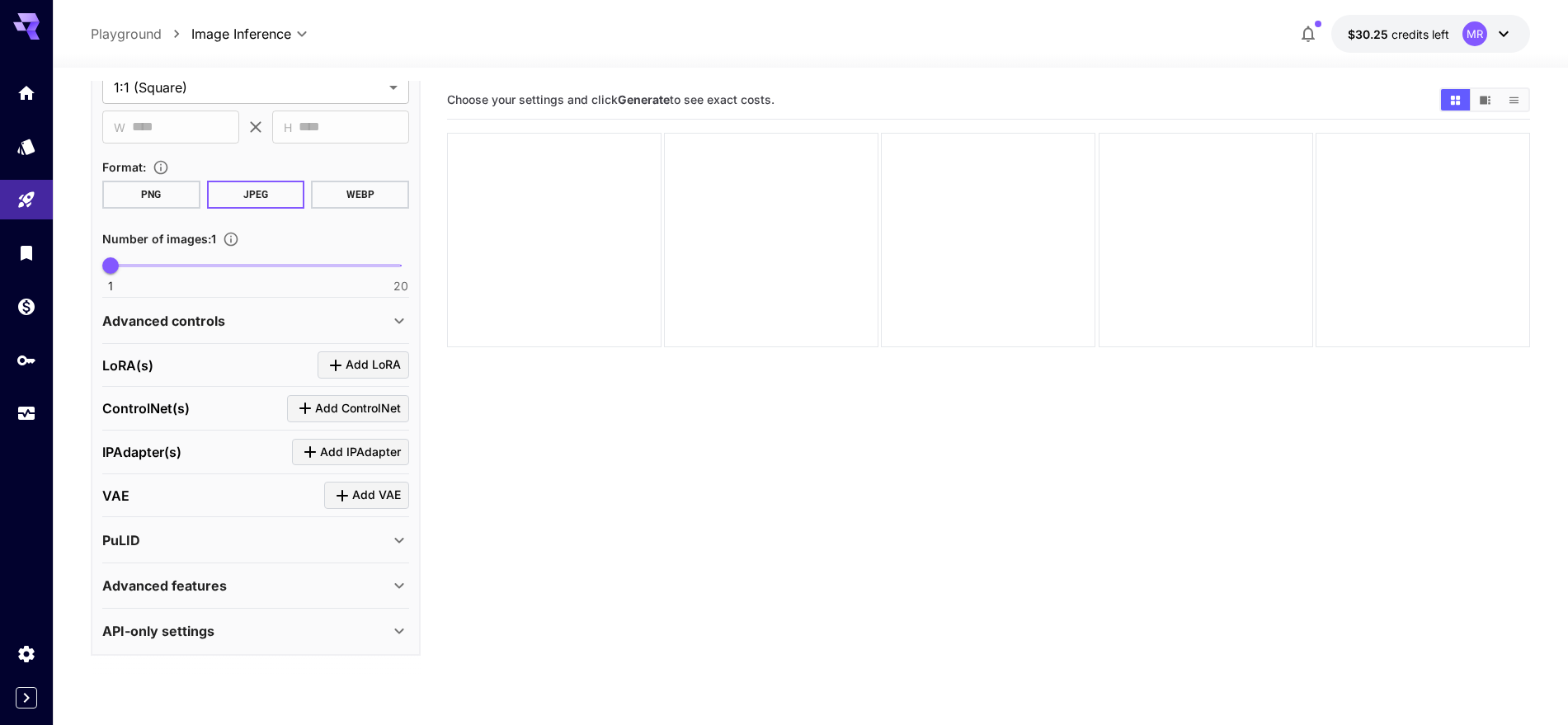 click on "Advanced controls" at bounding box center [163, 321] 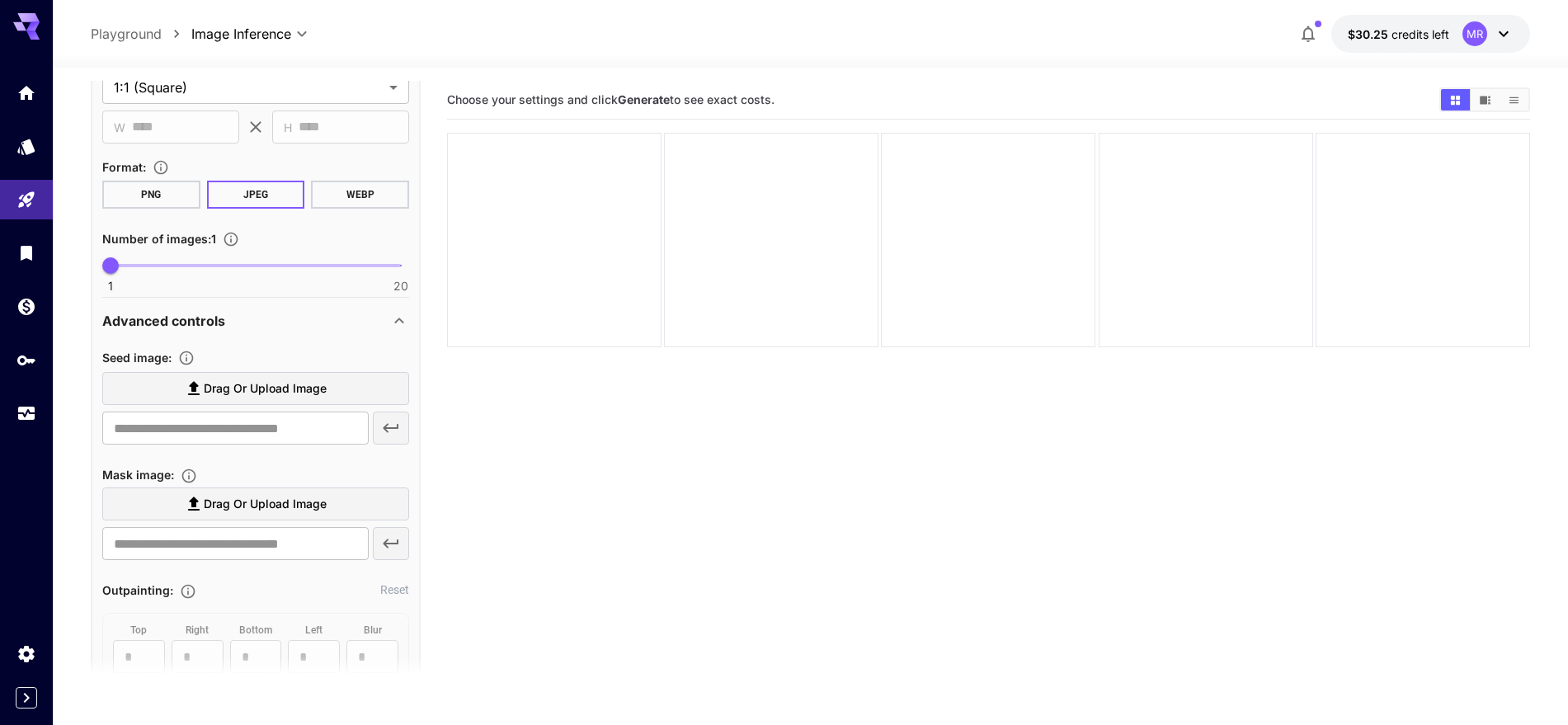 click on "Advanced controls" at bounding box center [163, 321] 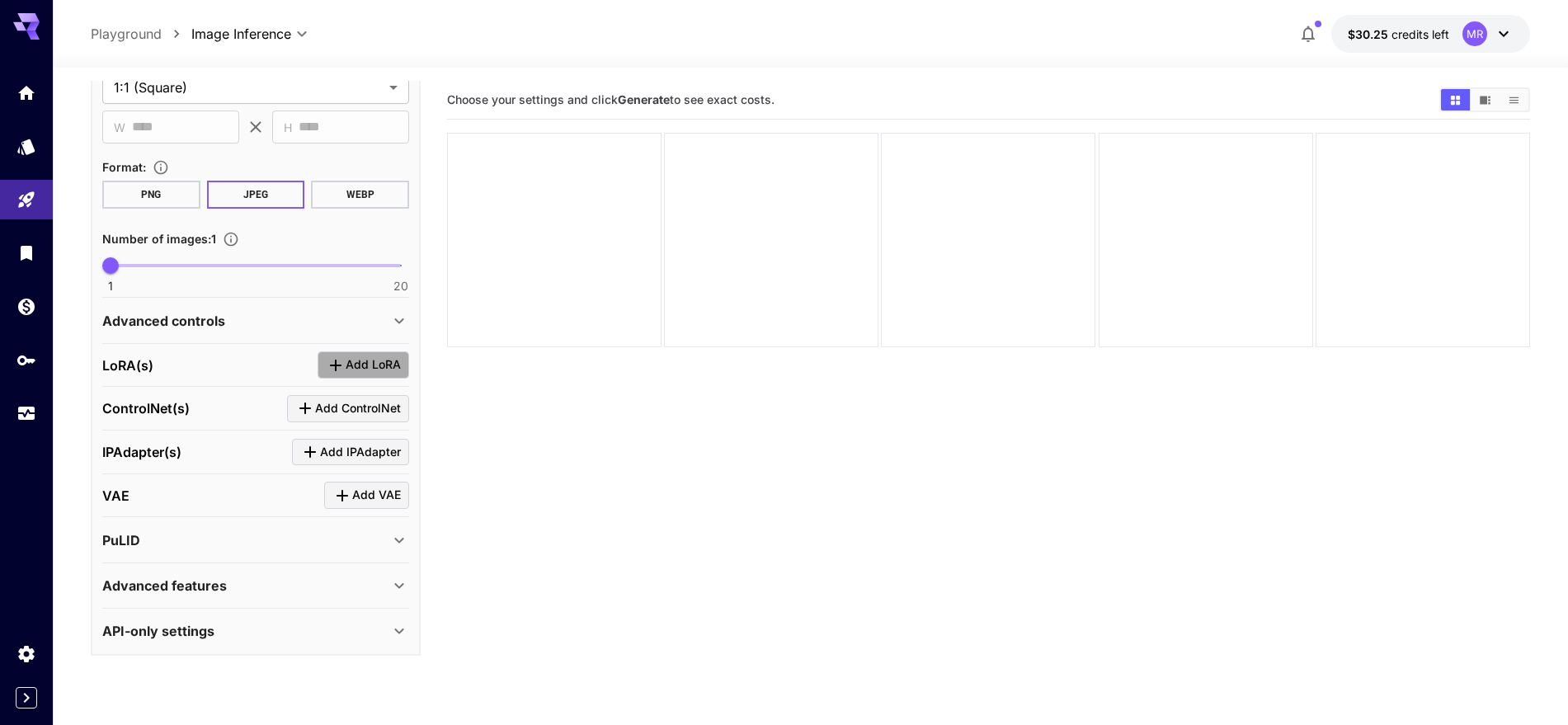 click on "Add LoRA" at bounding box center (373, 365) 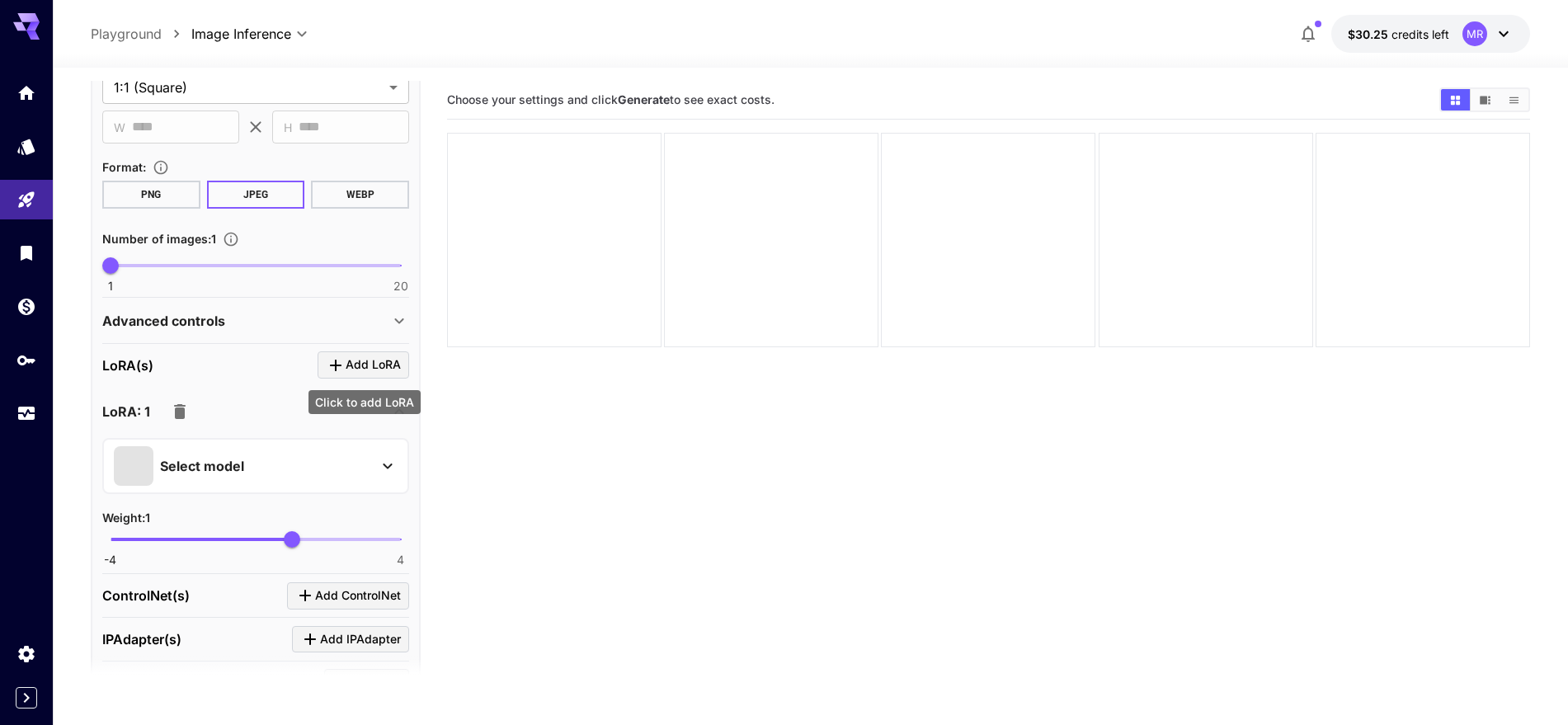 click on "Select model" at bounding box center (242, 466) 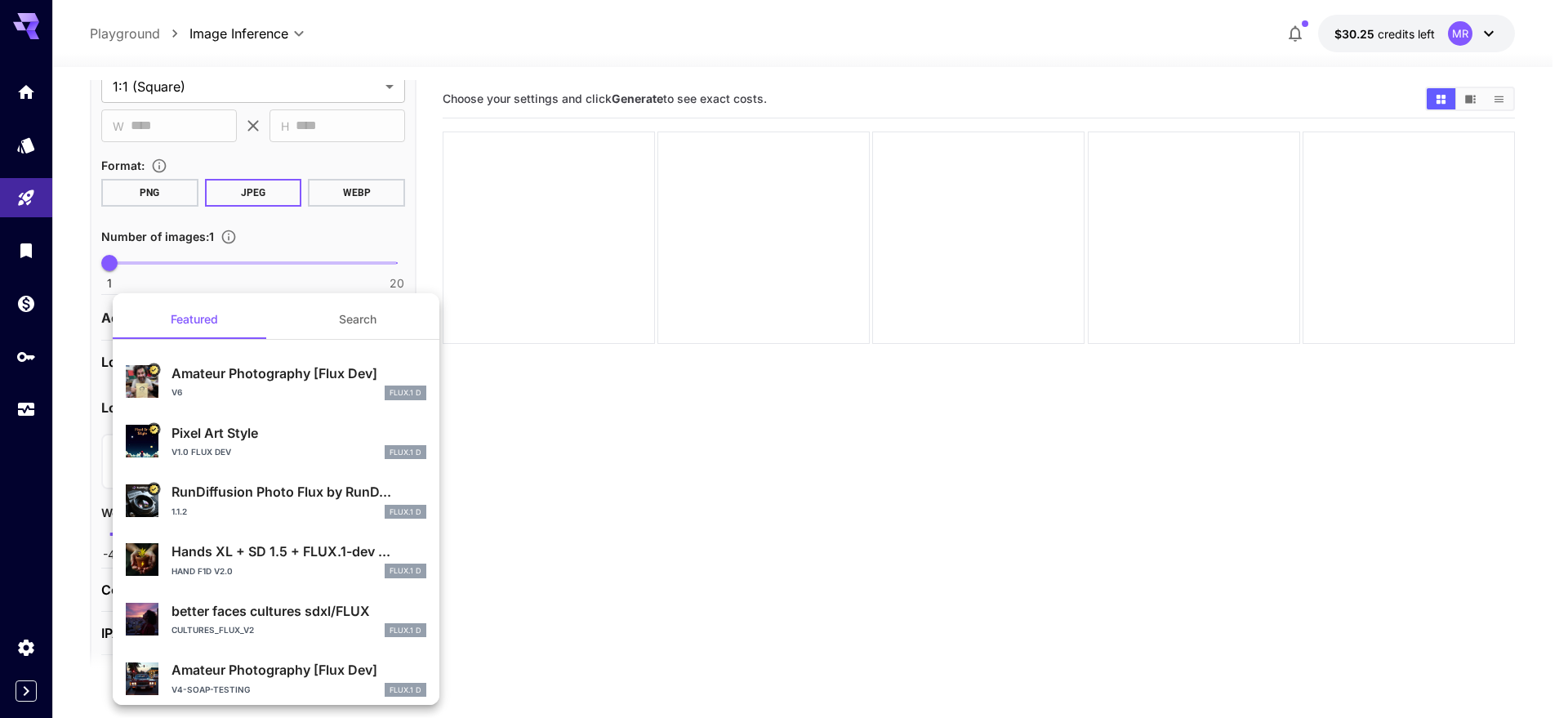 click on "Search" at bounding box center [358, 319] 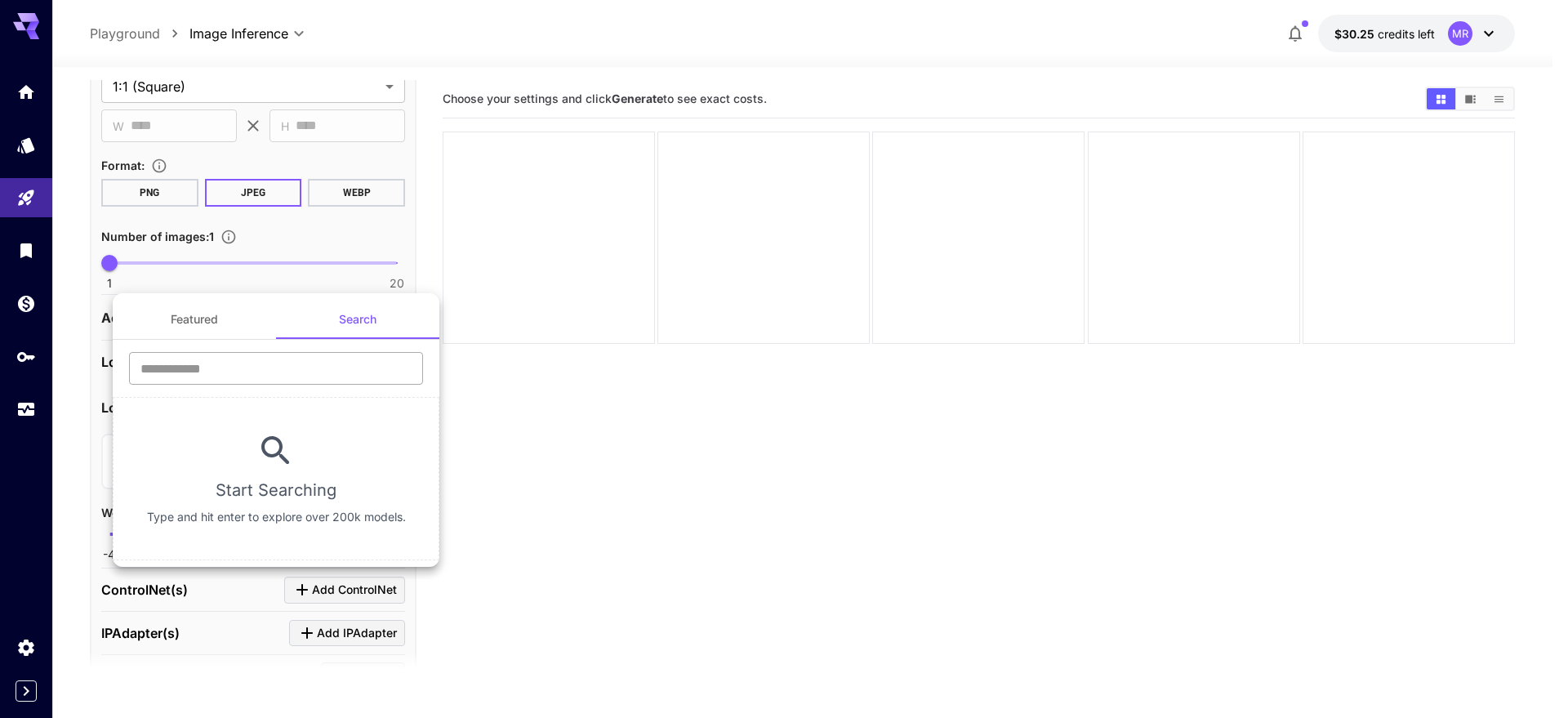 click at bounding box center [276, 368] 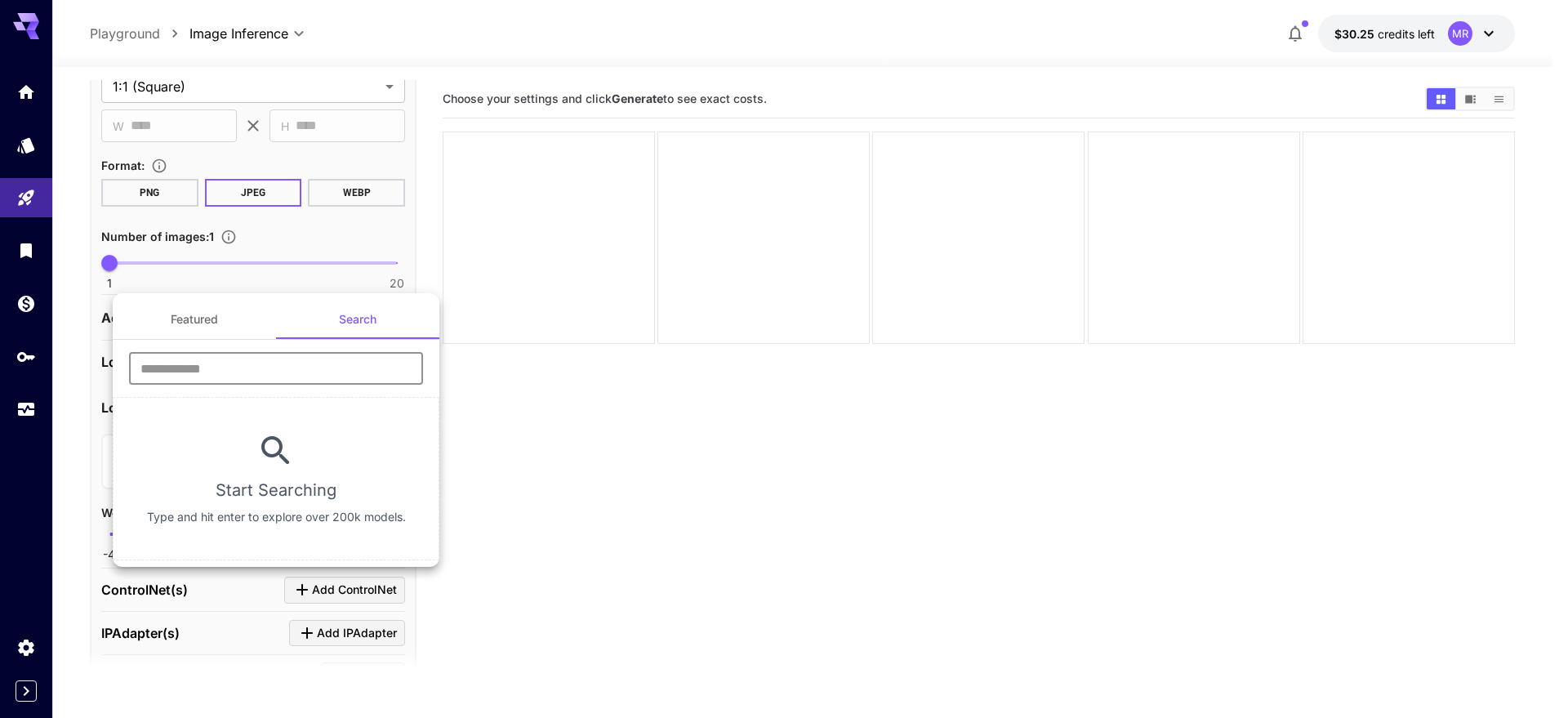 paste on "**********" 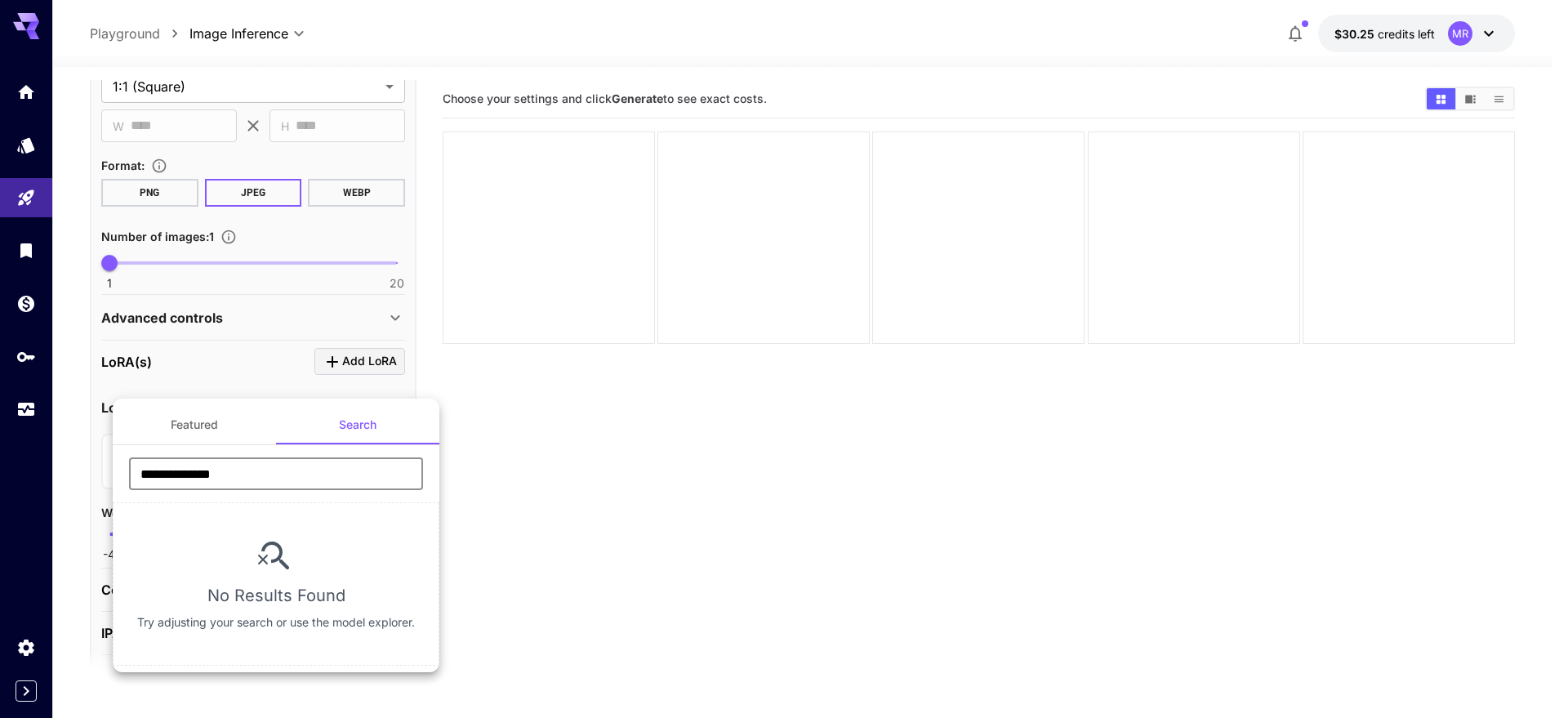 type on "**********" 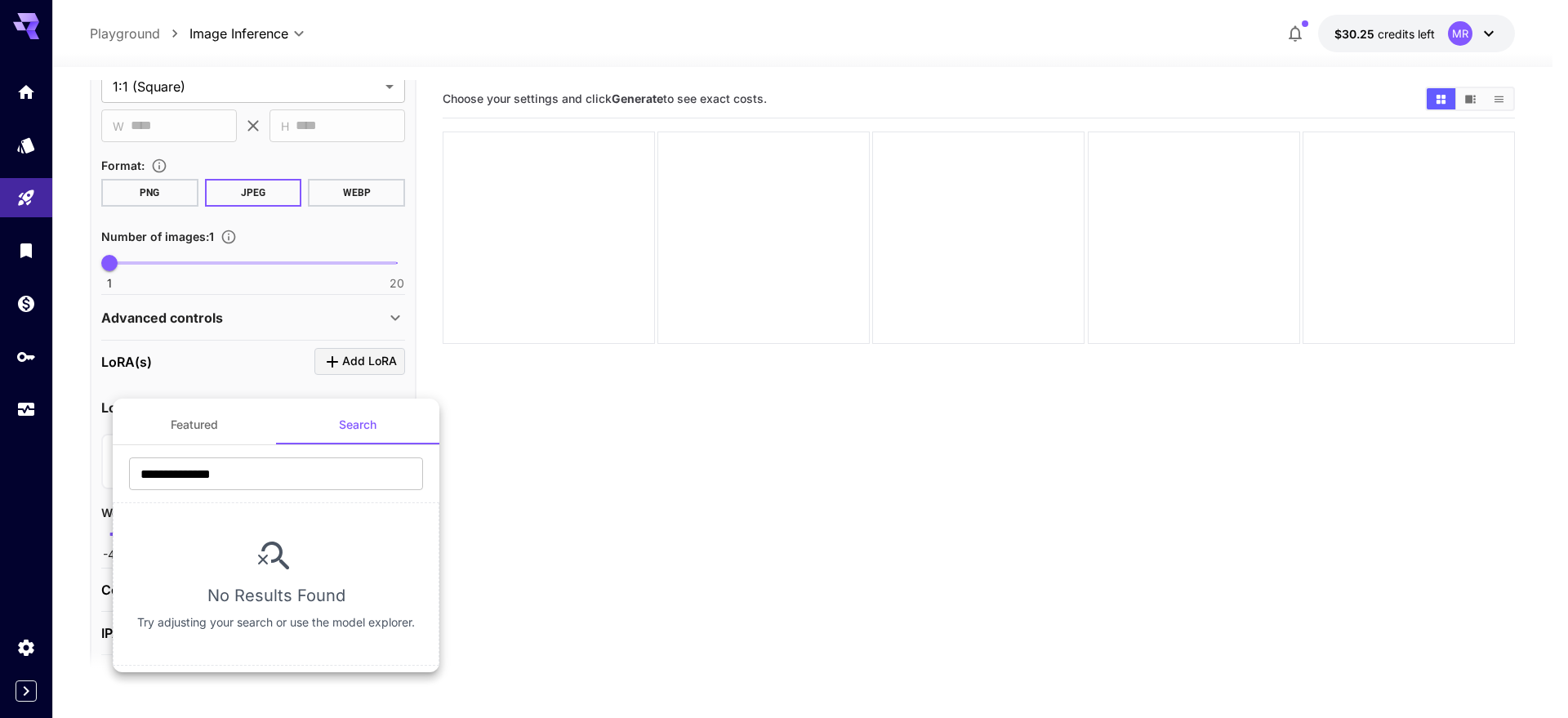 click at bounding box center [784, 359] 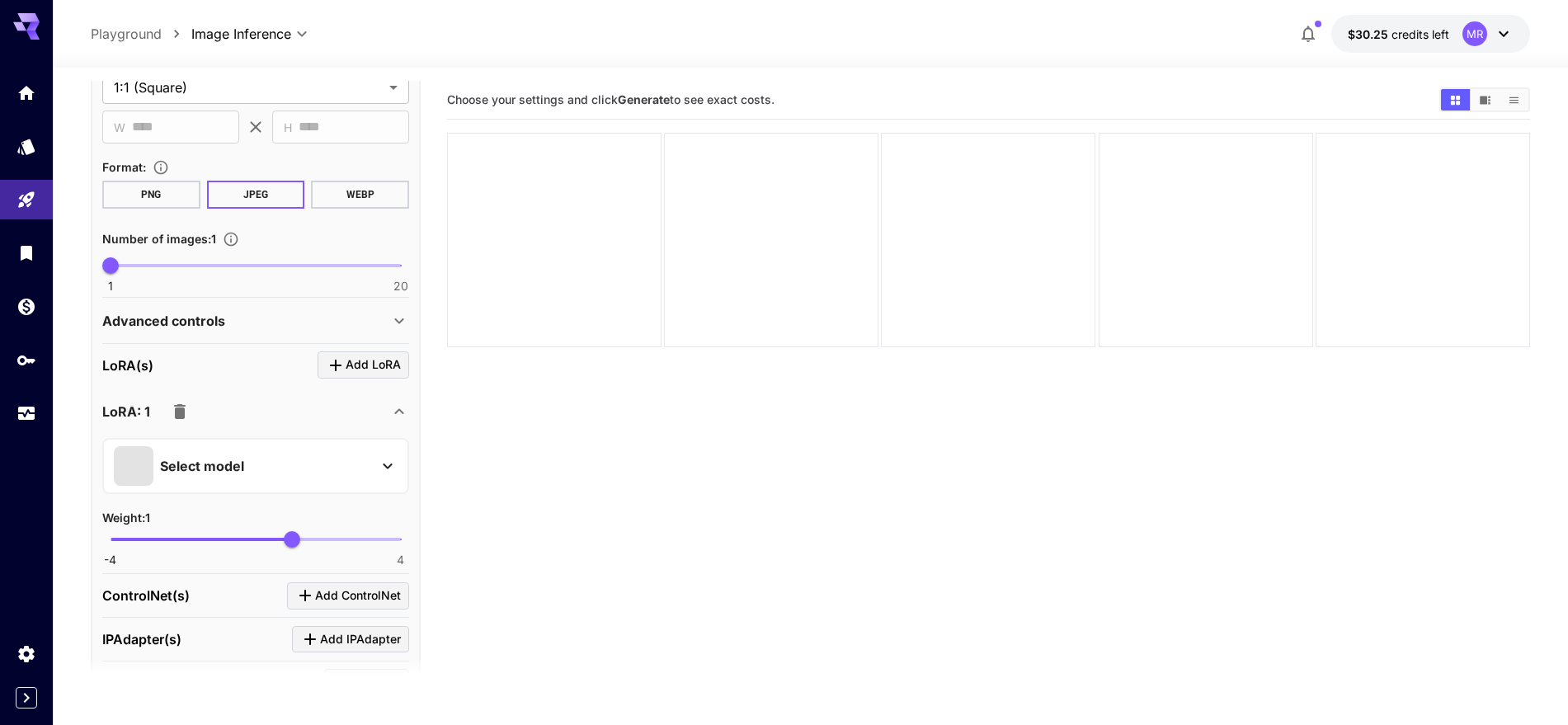 click on "**********" at bounding box center [810, 461] 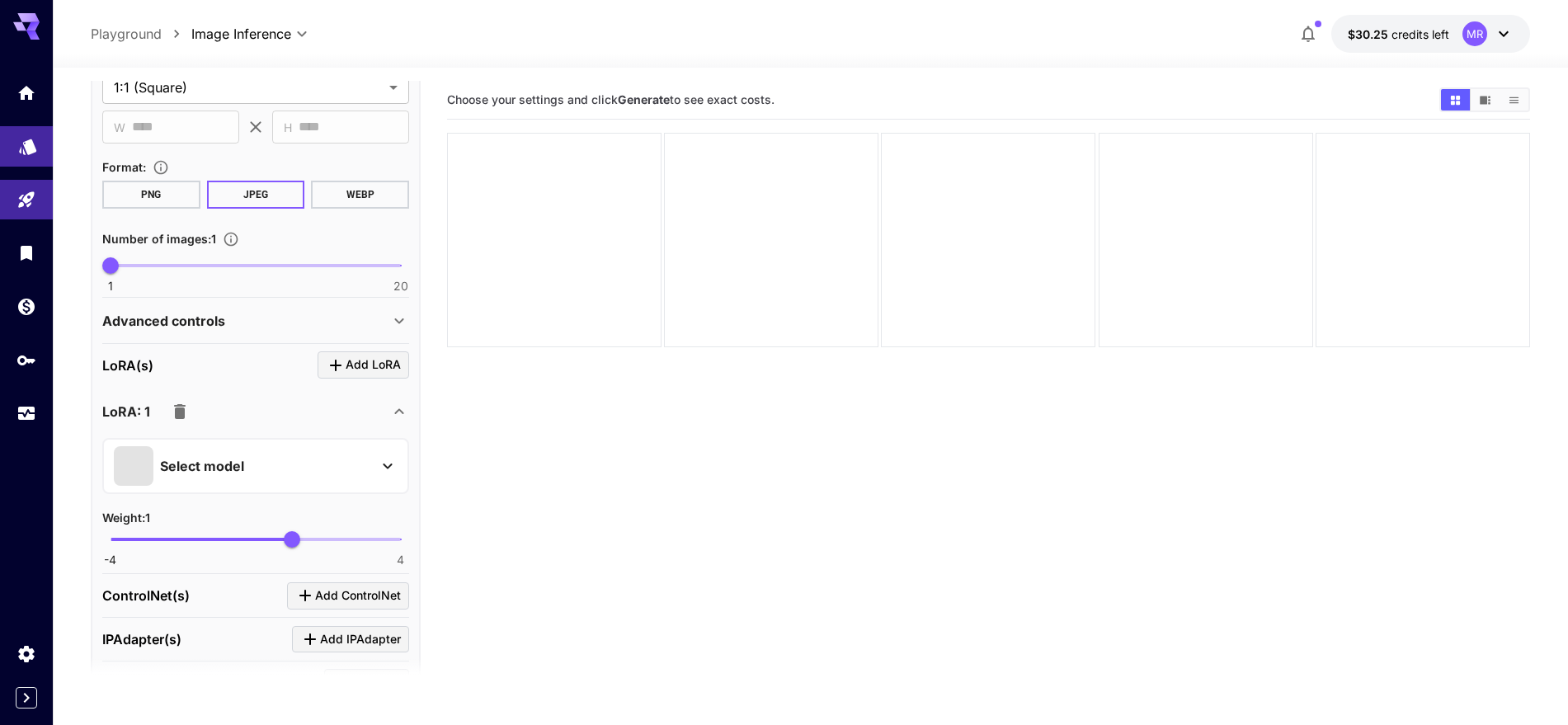 click 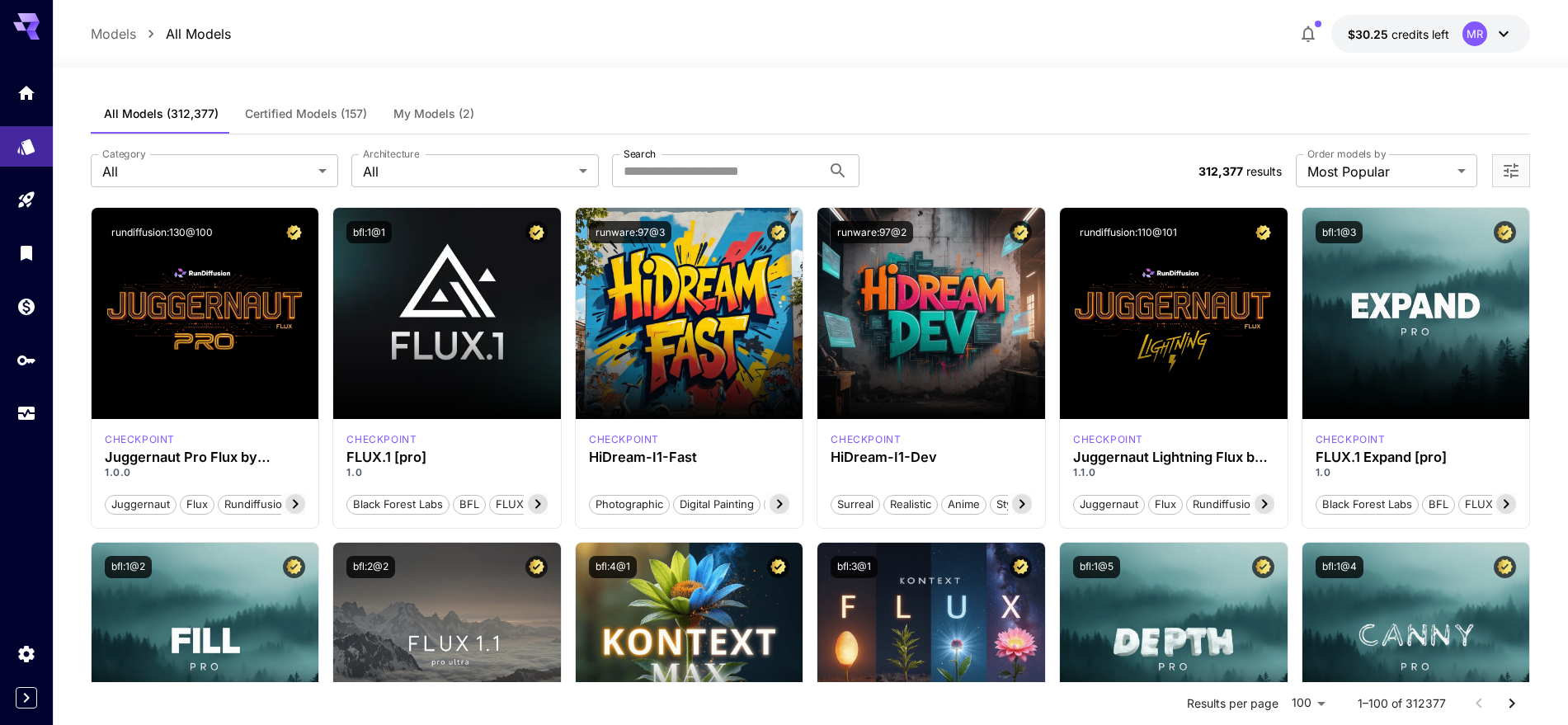 click on "My Models (2)" at bounding box center [434, 114] 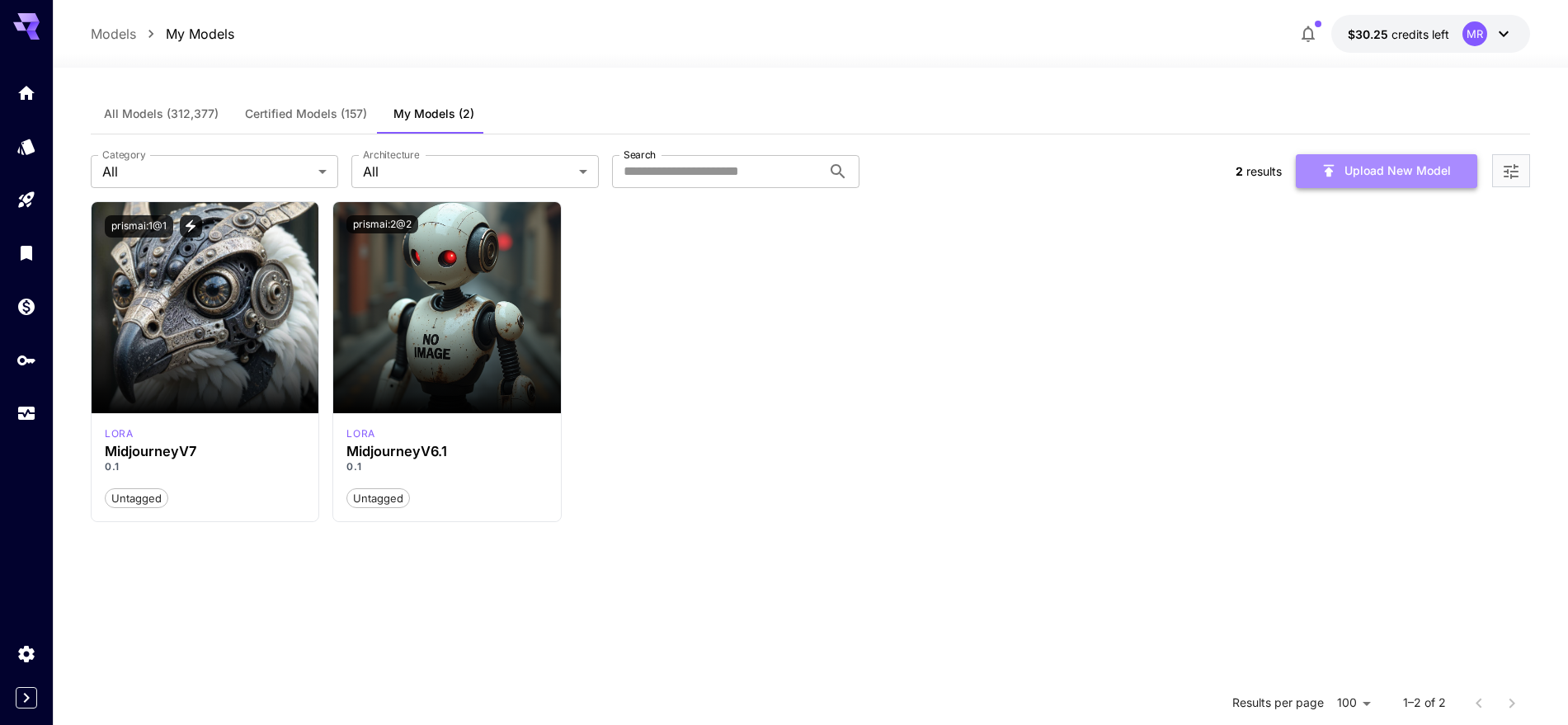click on "Upload New Model" at bounding box center [1387, 171] 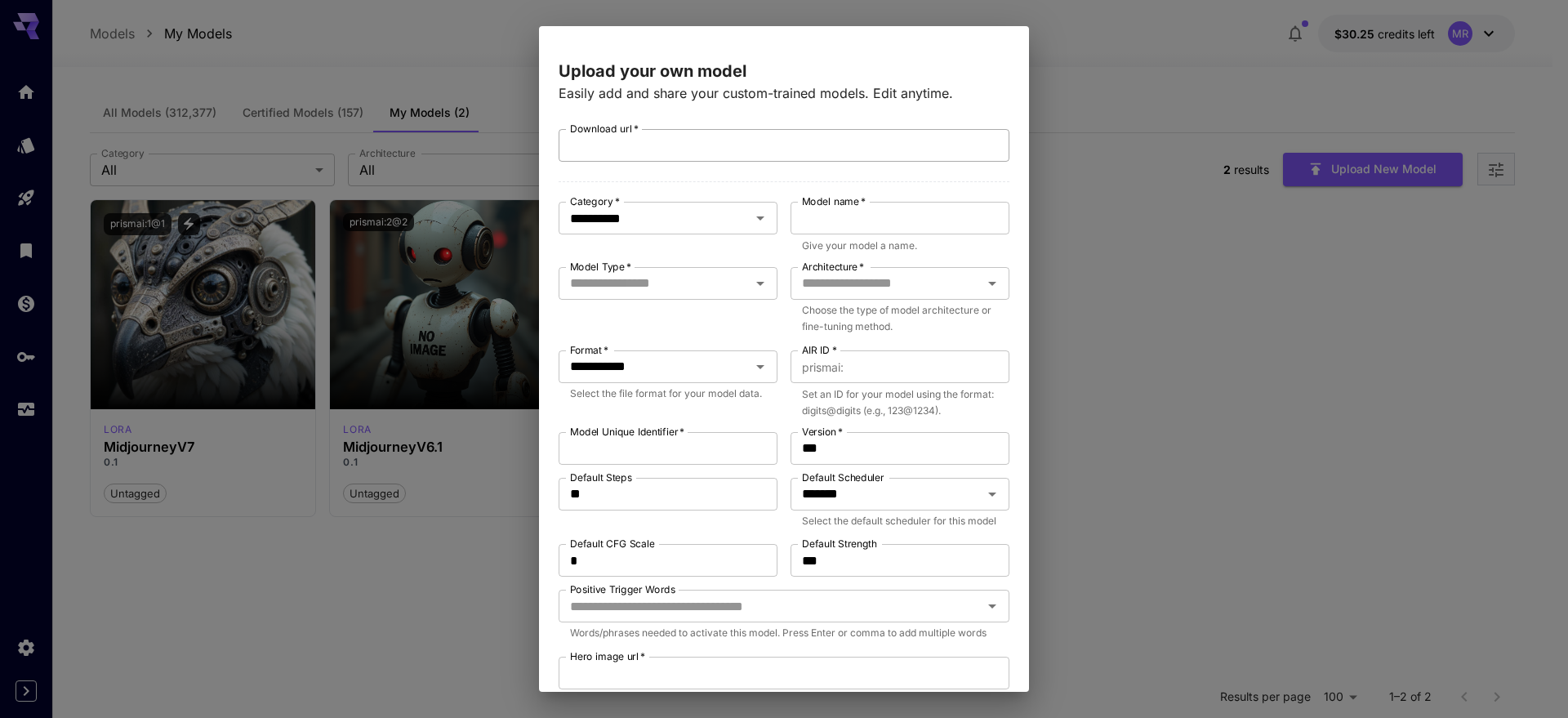 click on "Download url   *" at bounding box center (784, 145) 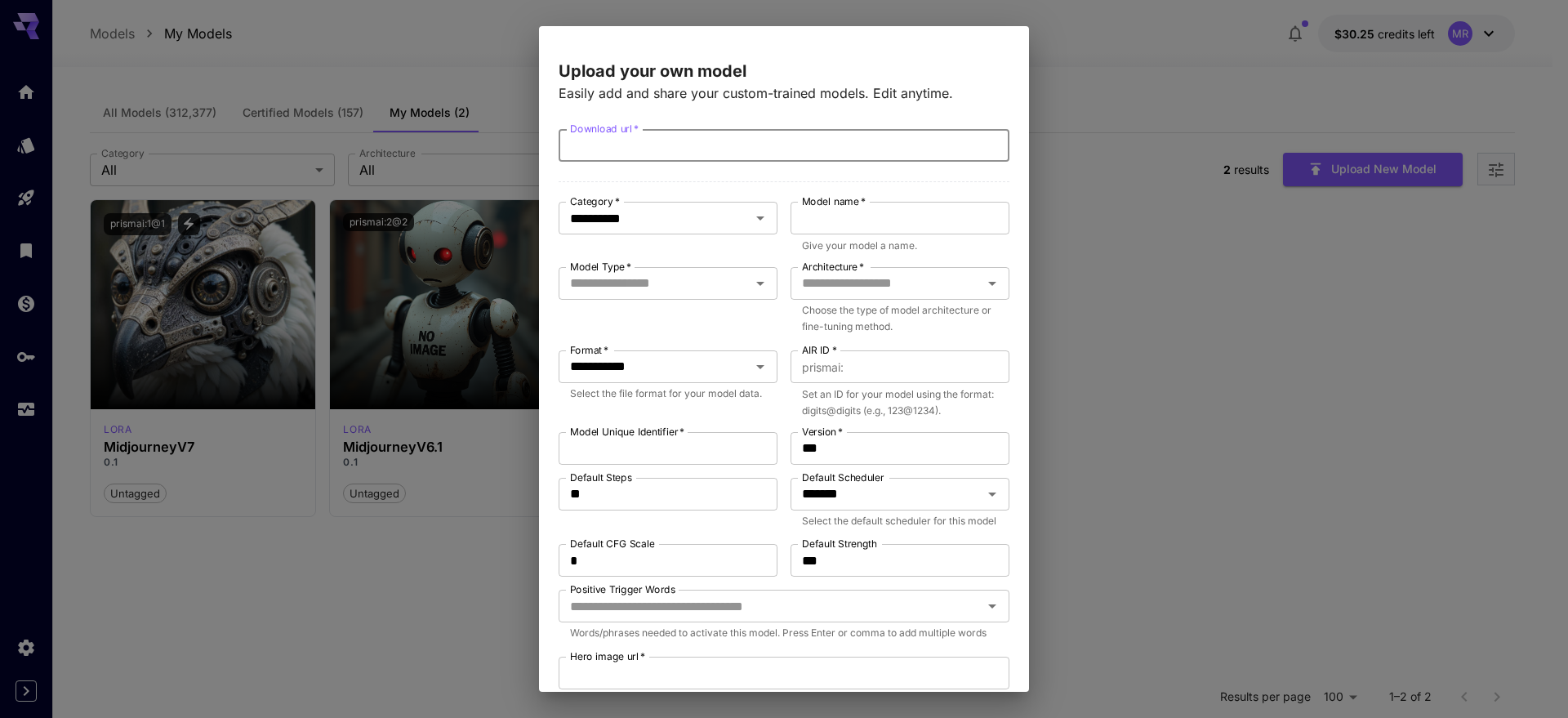 paste on "**********" 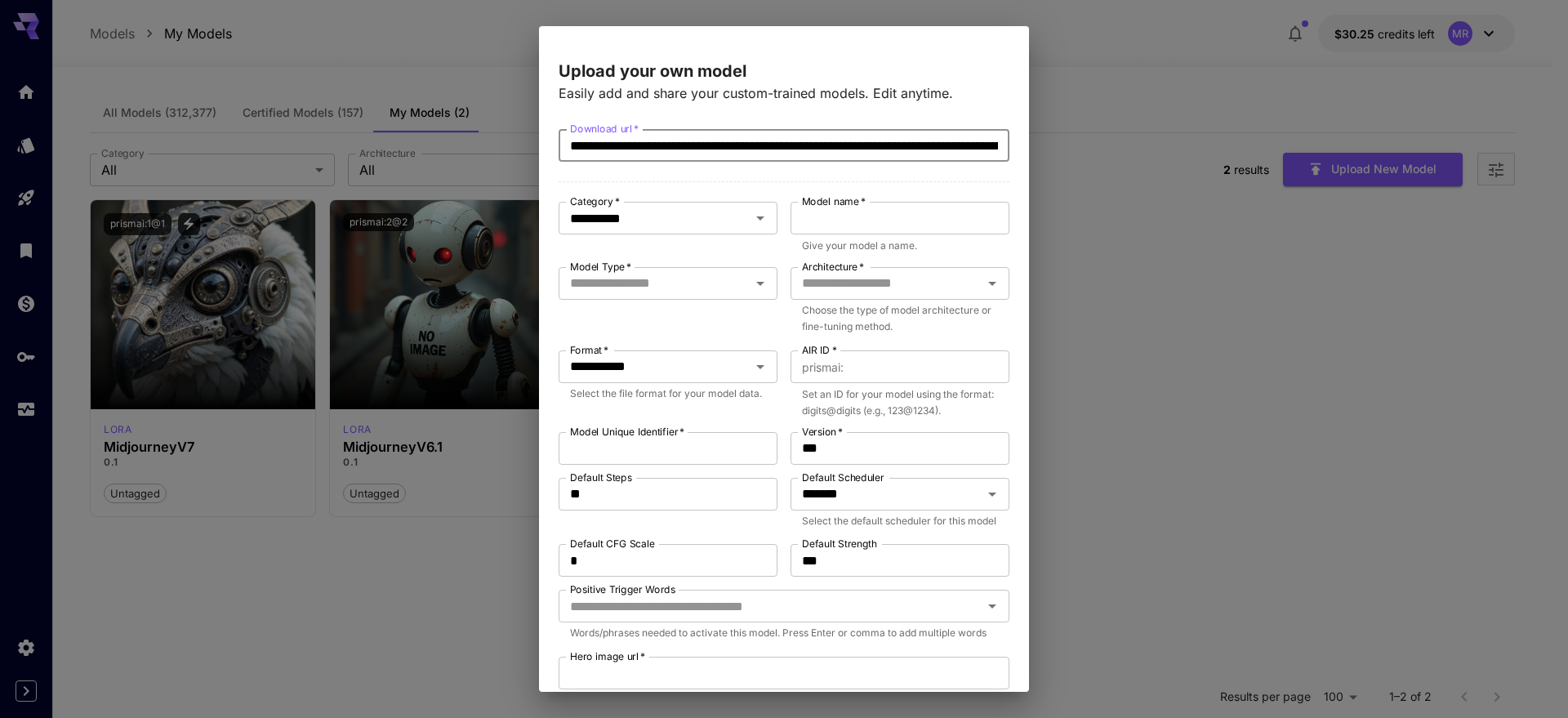 scroll, scrollTop: 0, scrollLeft: 219, axis: horizontal 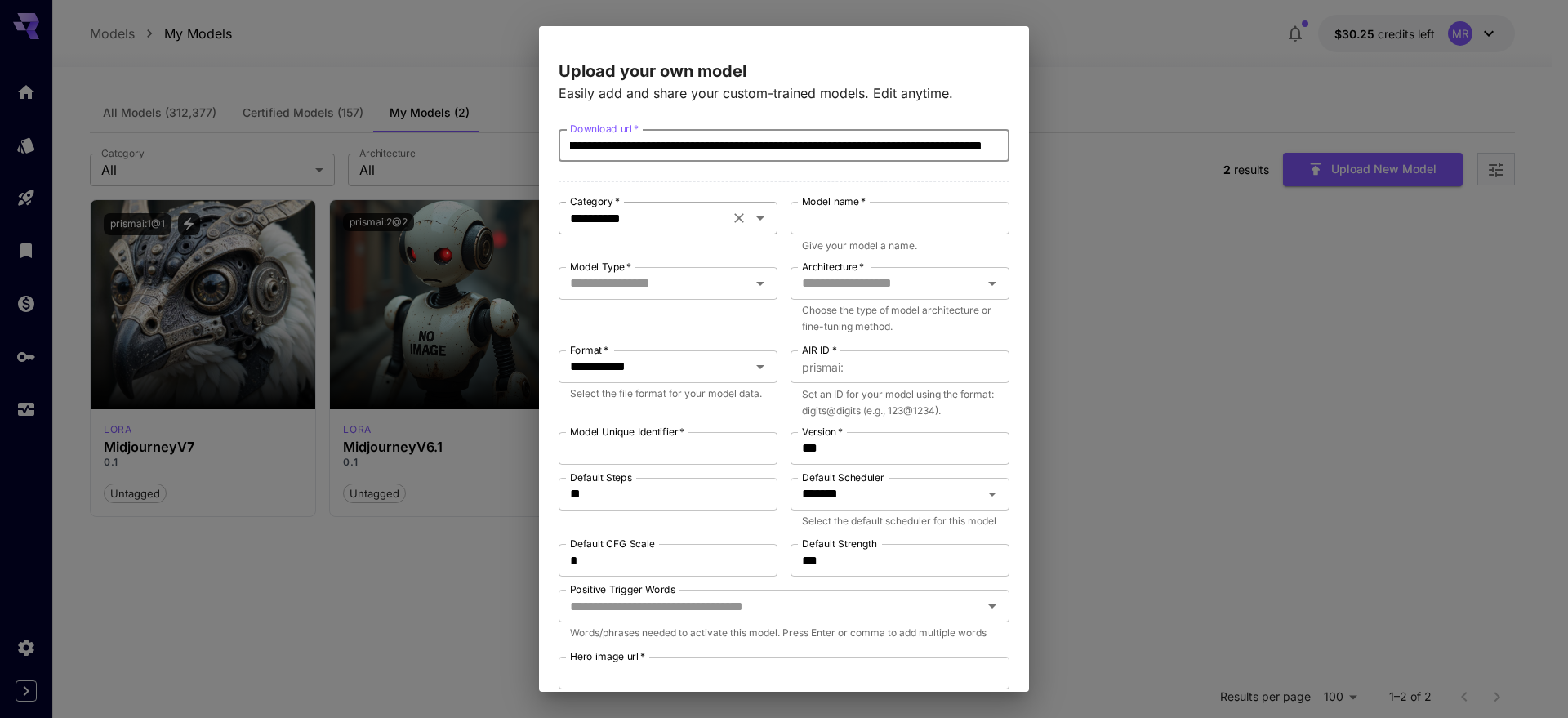 type on "**********" 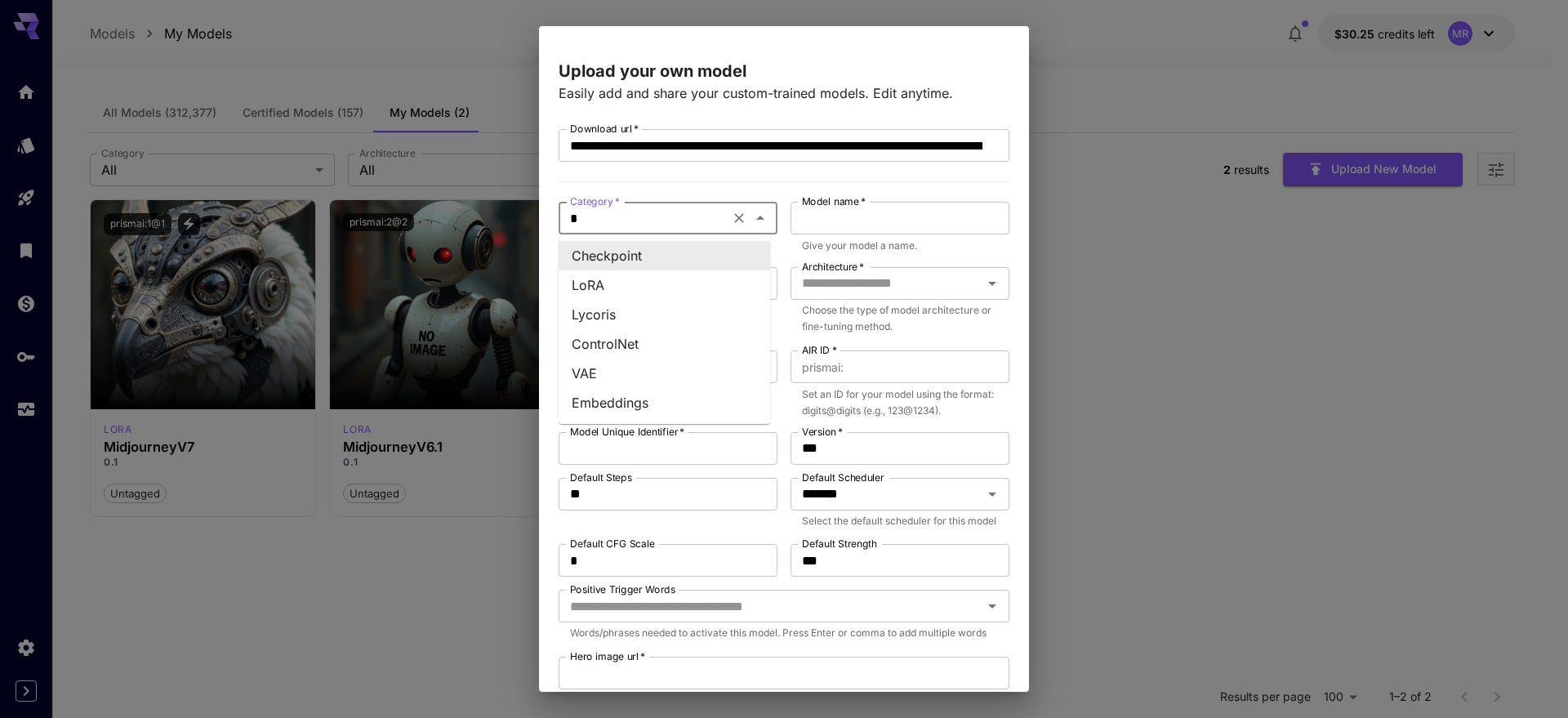 type on "**" 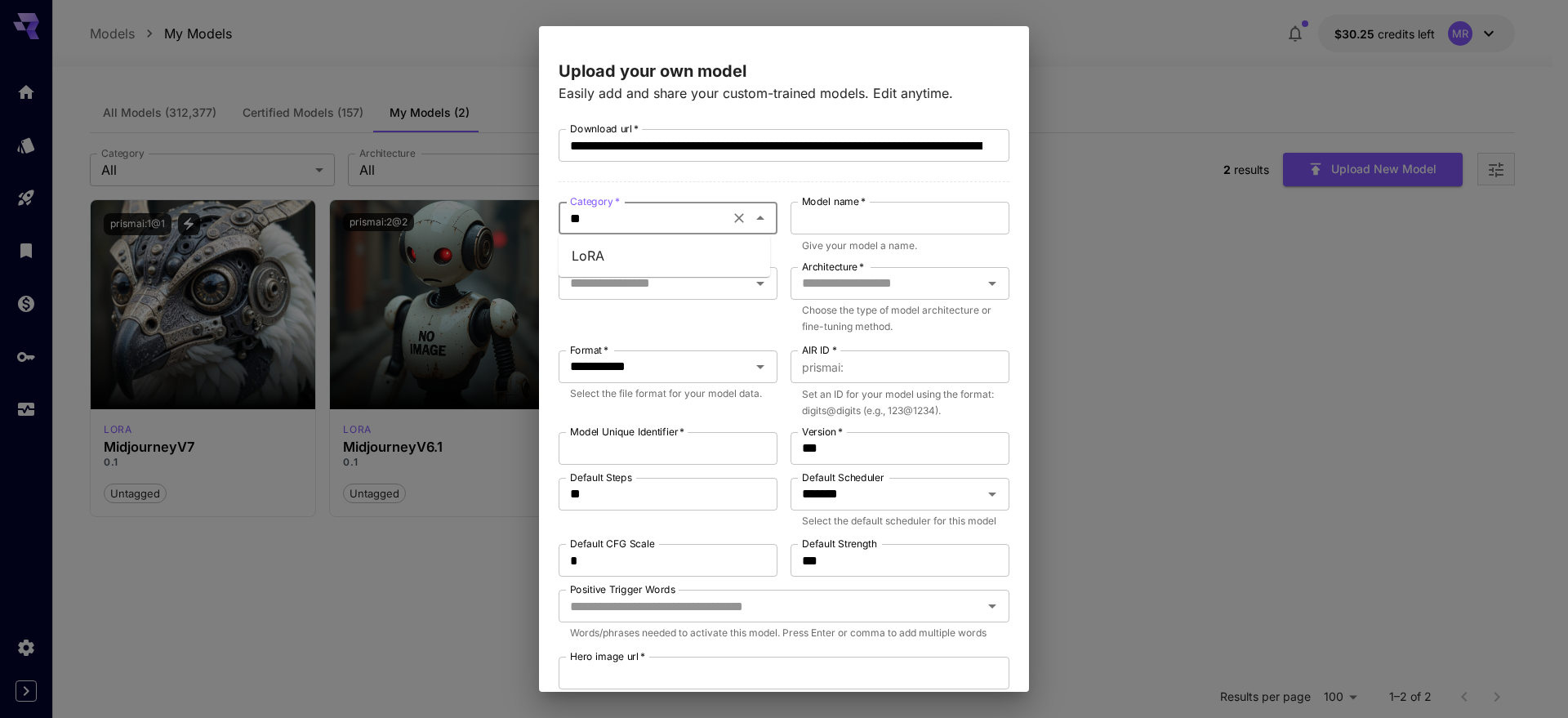 click on "LoRA" at bounding box center (664, 256) 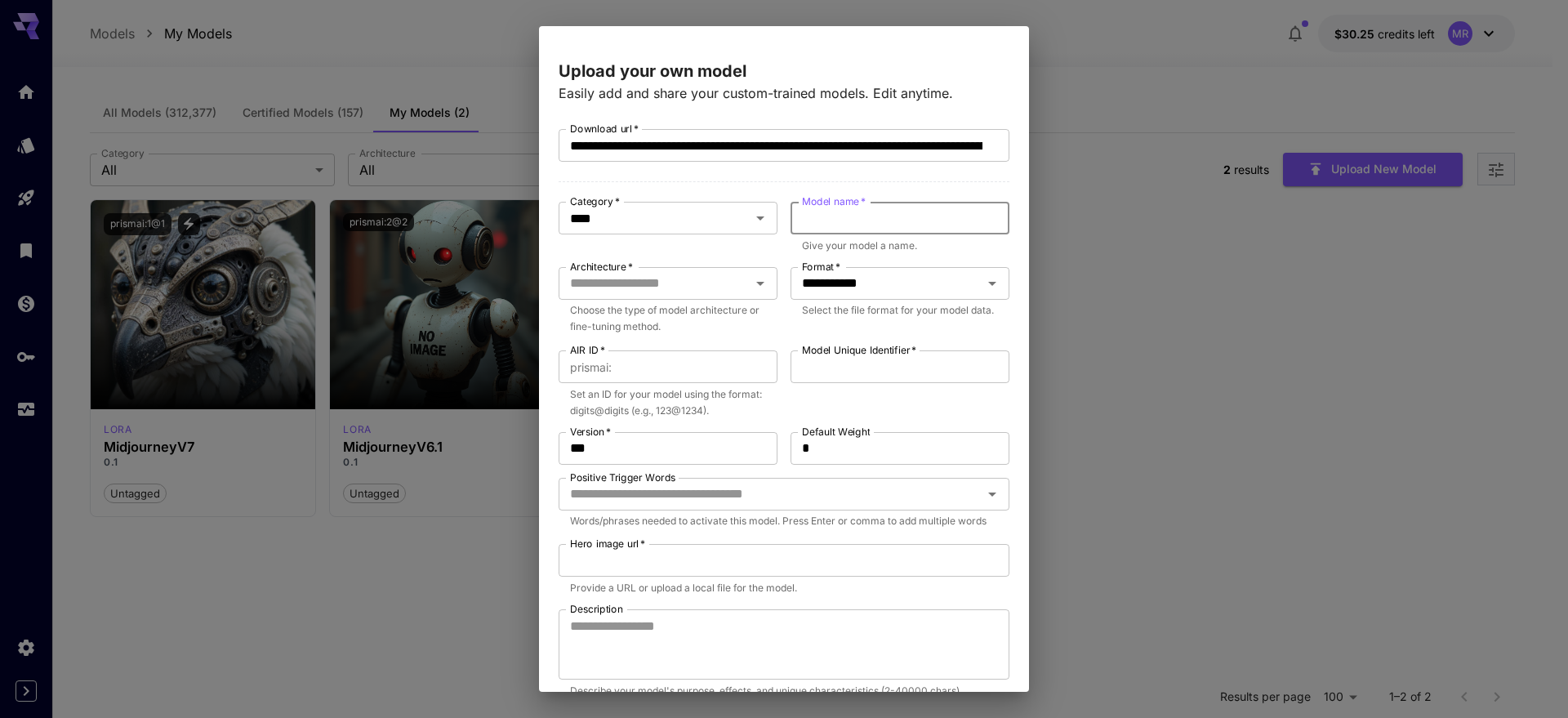 click on "Model name   *" at bounding box center [900, 218] 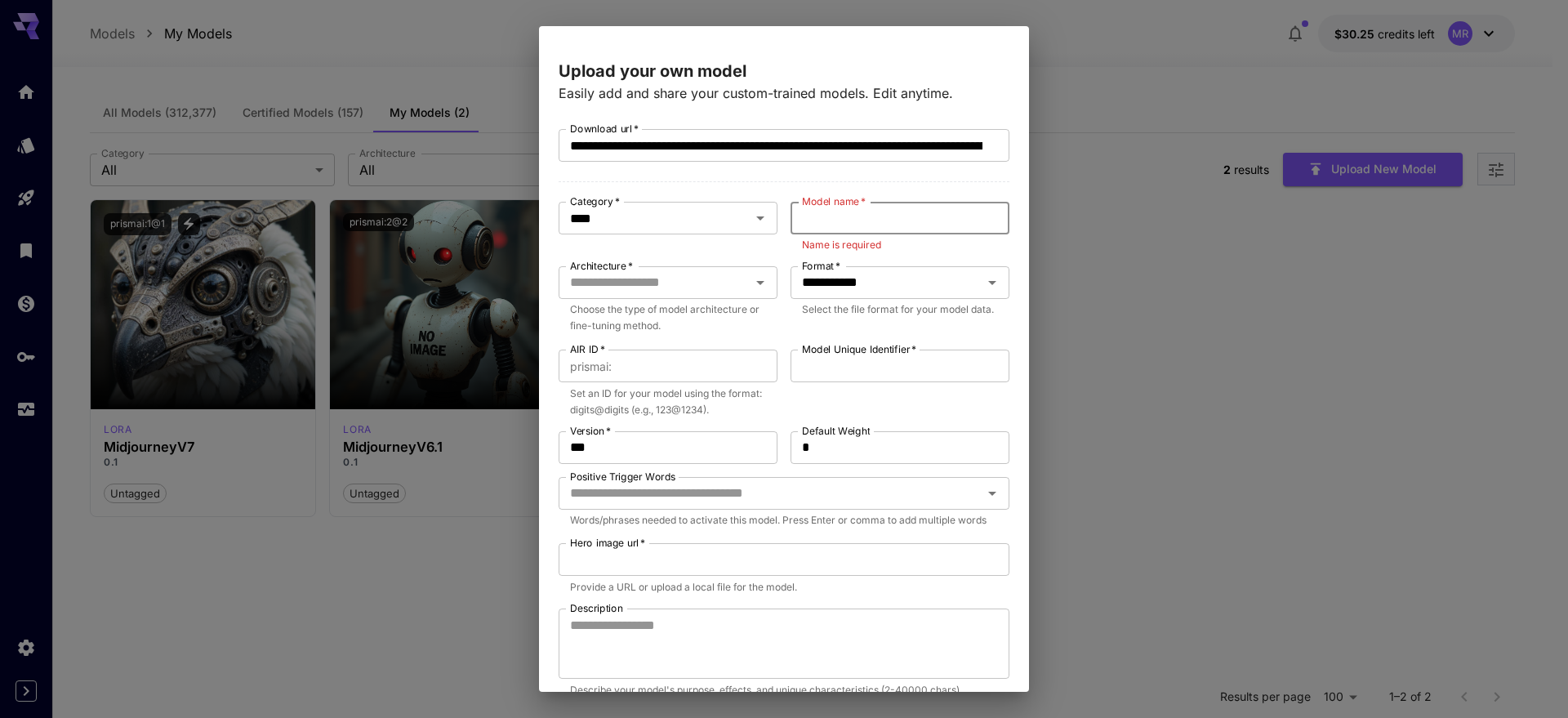 paste on "**********" 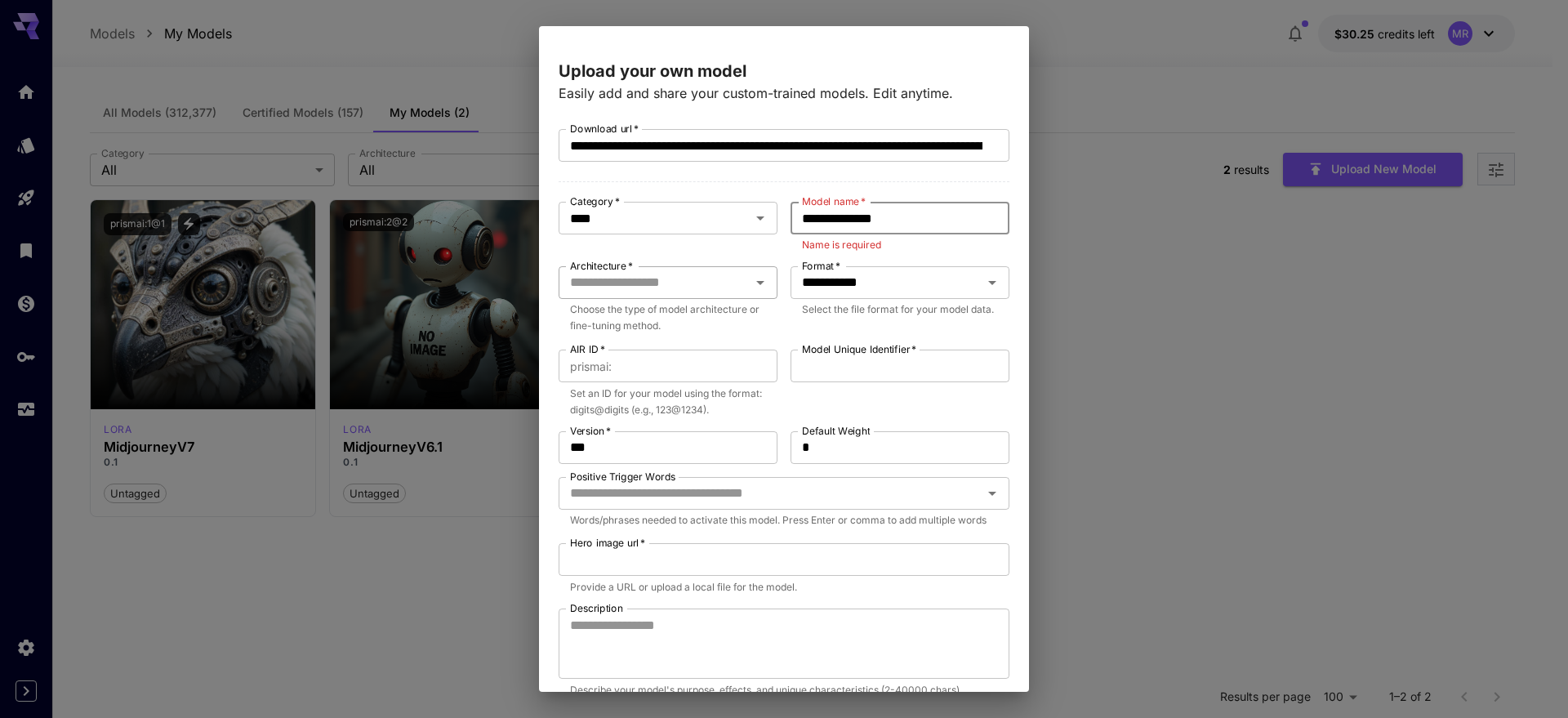 type on "**********" 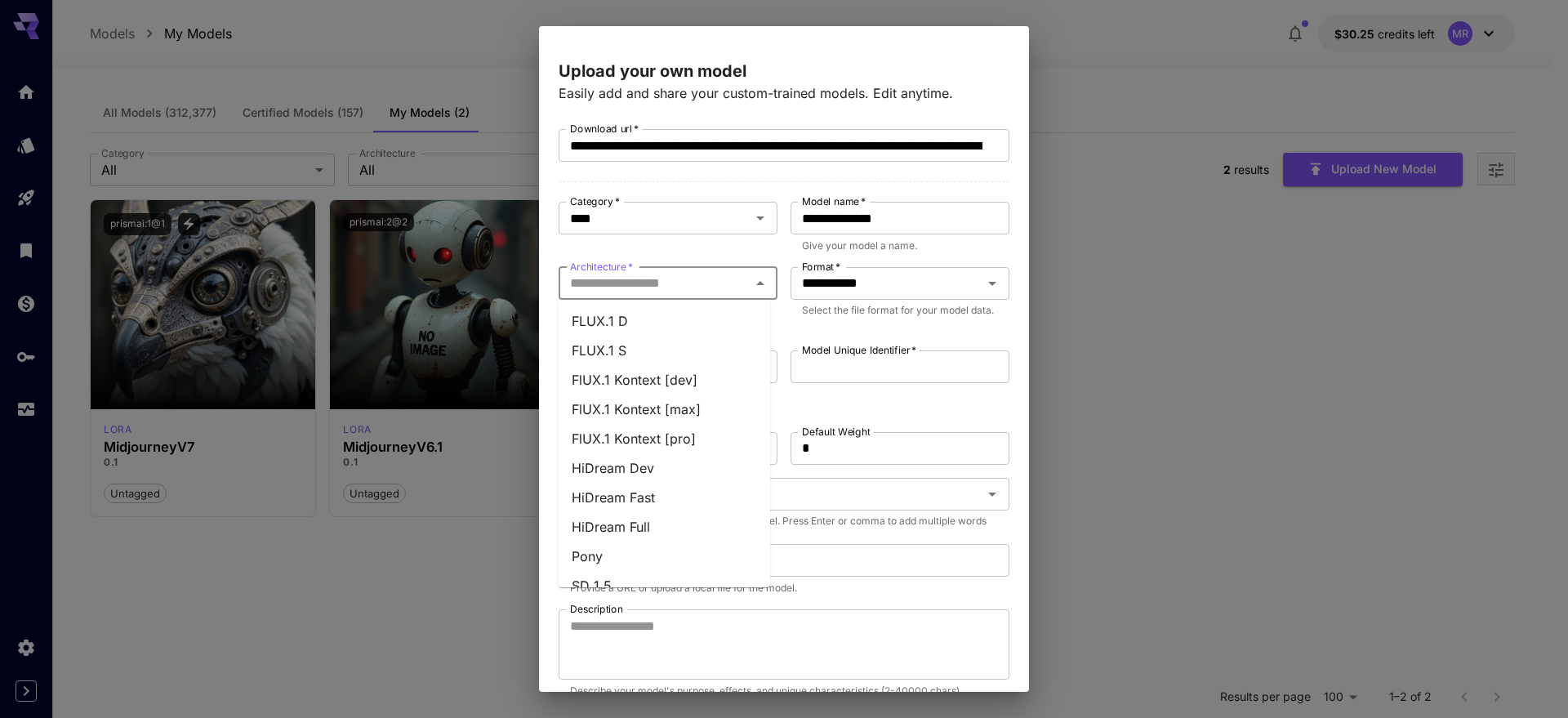 click on "Architecture   *" at bounding box center (654, 283) 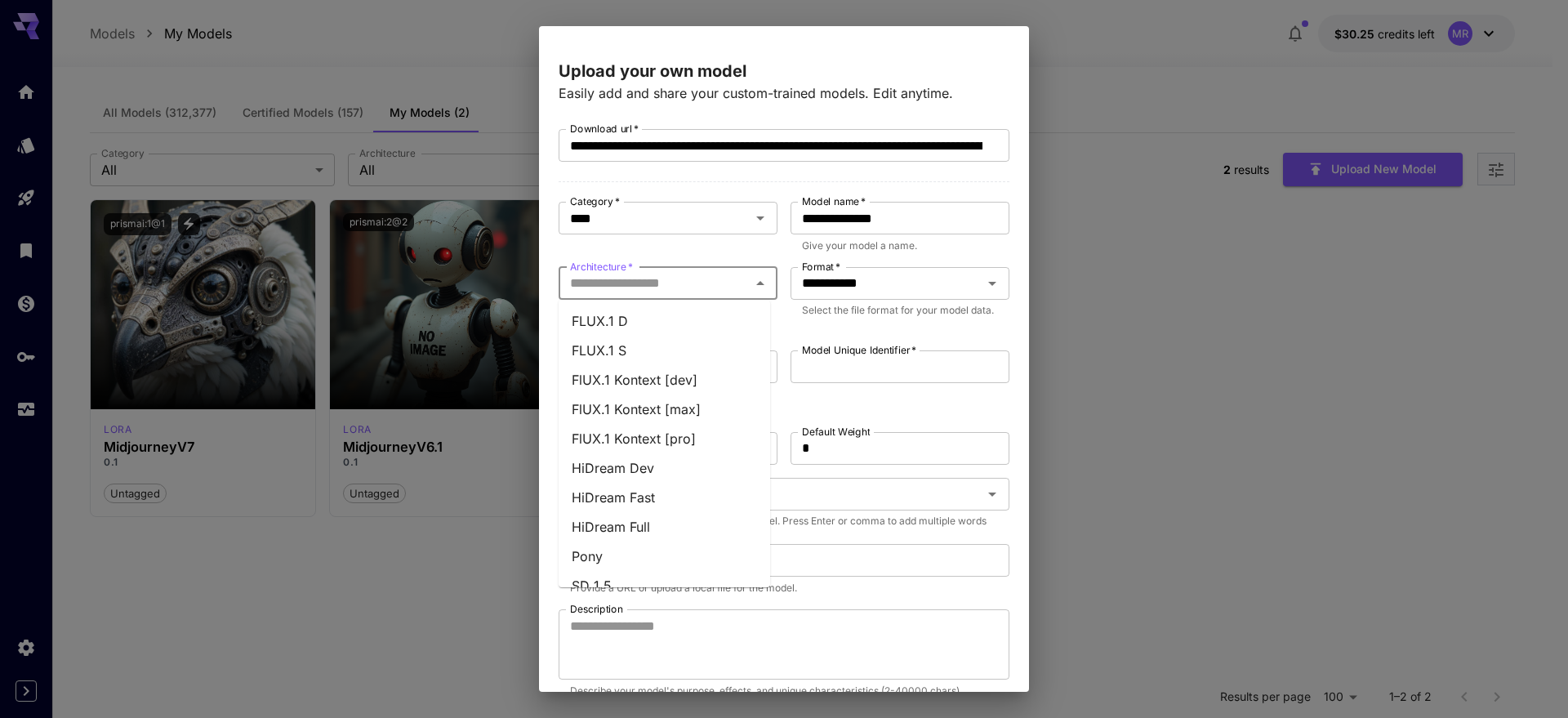 click on "FLUX.1 D" at bounding box center (664, 321) 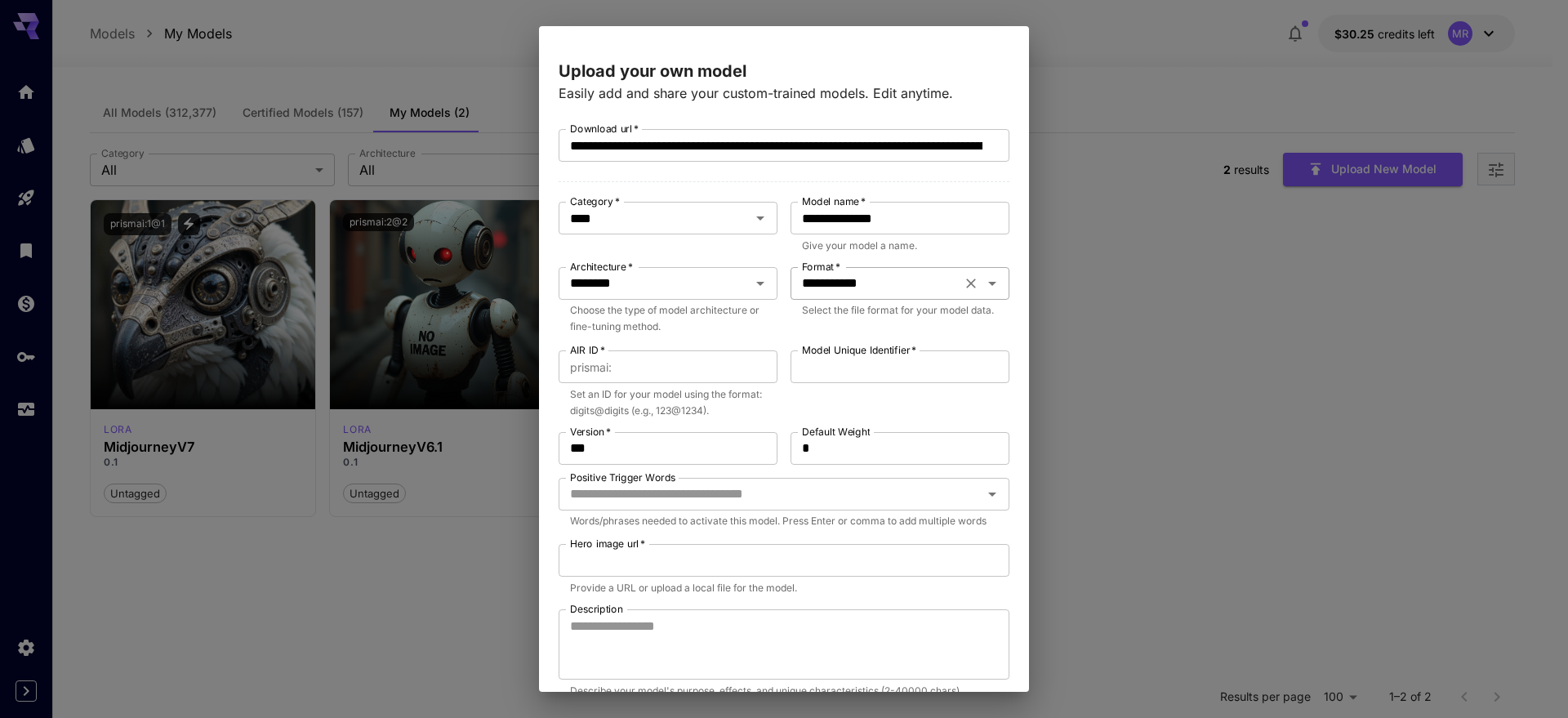 click on "**********" at bounding box center (900, 283) 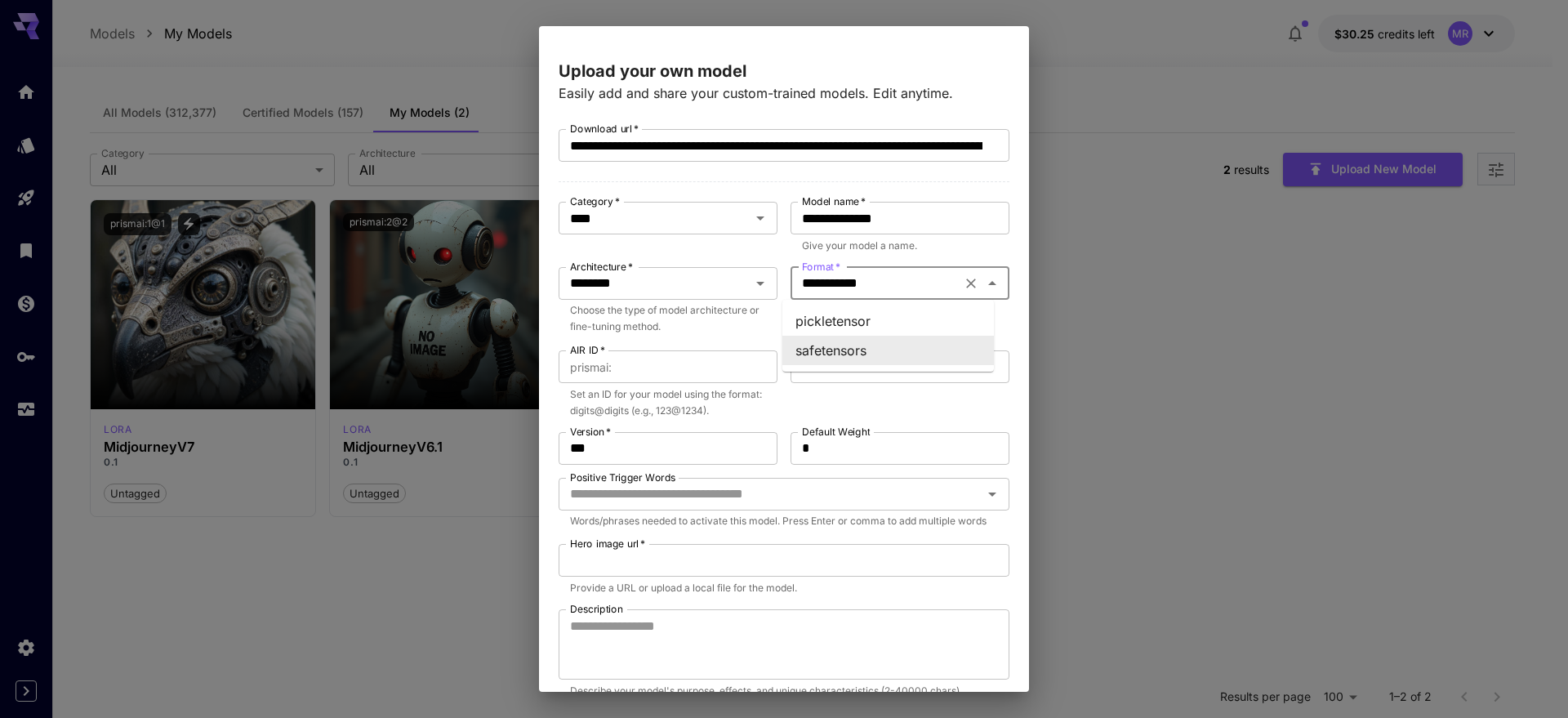 click on "**********" at bounding box center (784, 506) 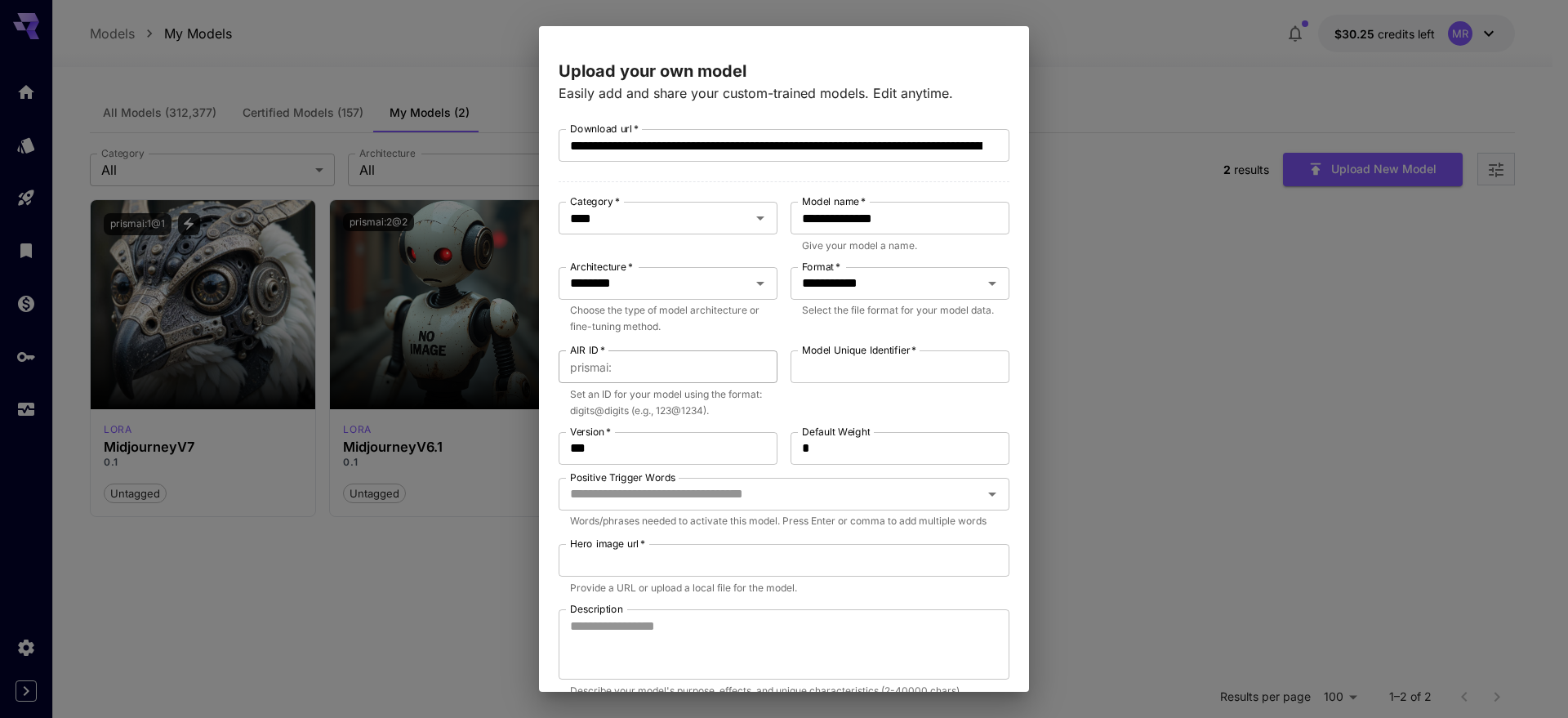 click on "AIR ID   *" at bounding box center (697, 367) 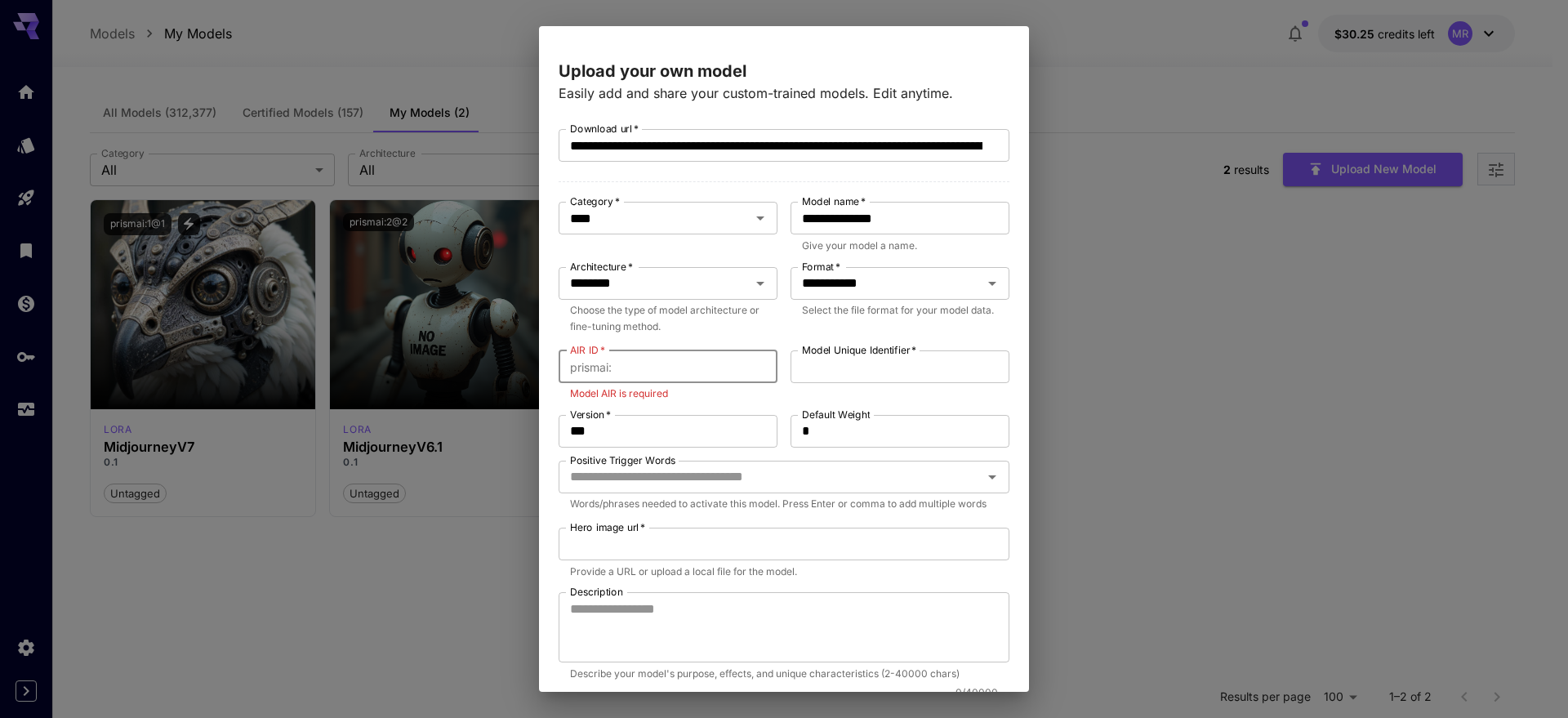 type on "*" 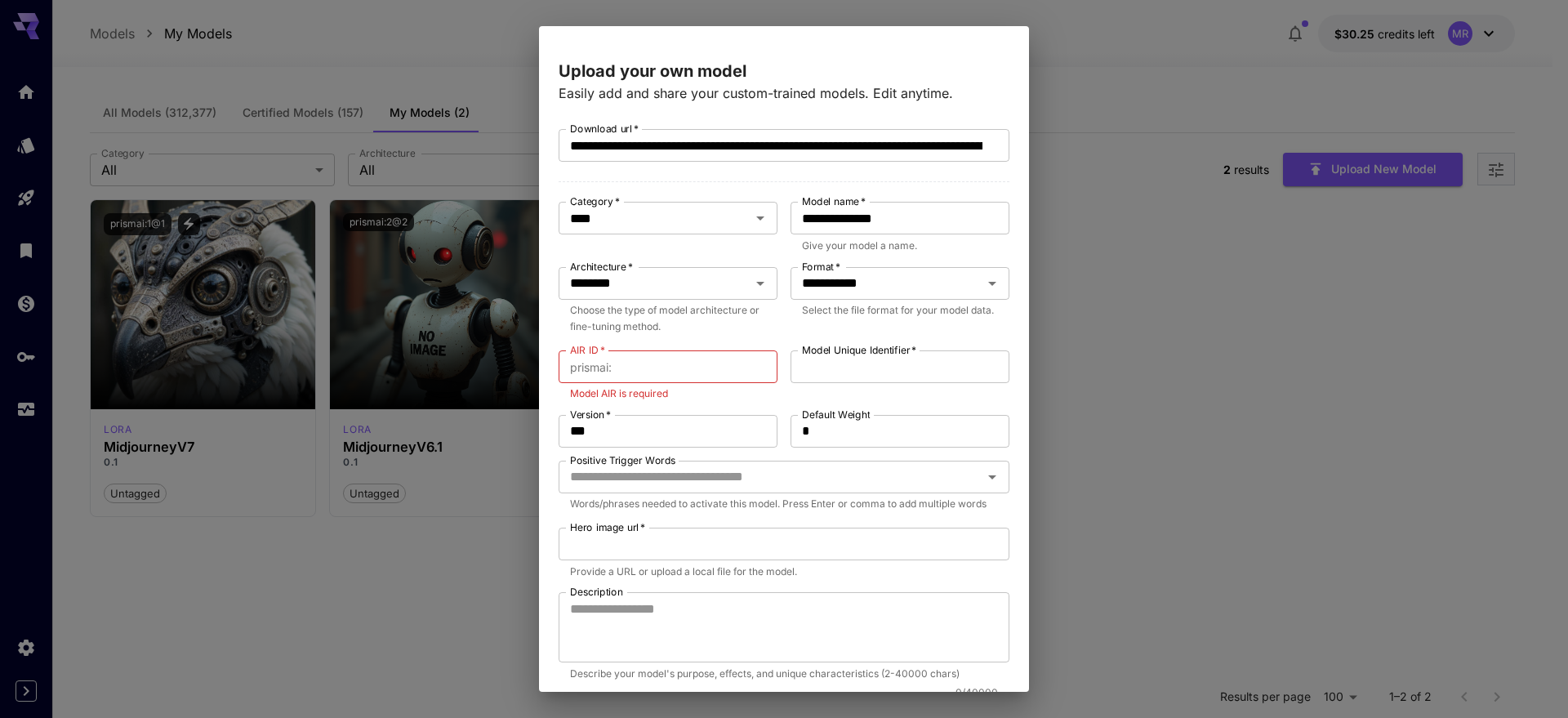 click on "Choose the type of model architecture or fine-tuning method." at bounding box center (668, 319) 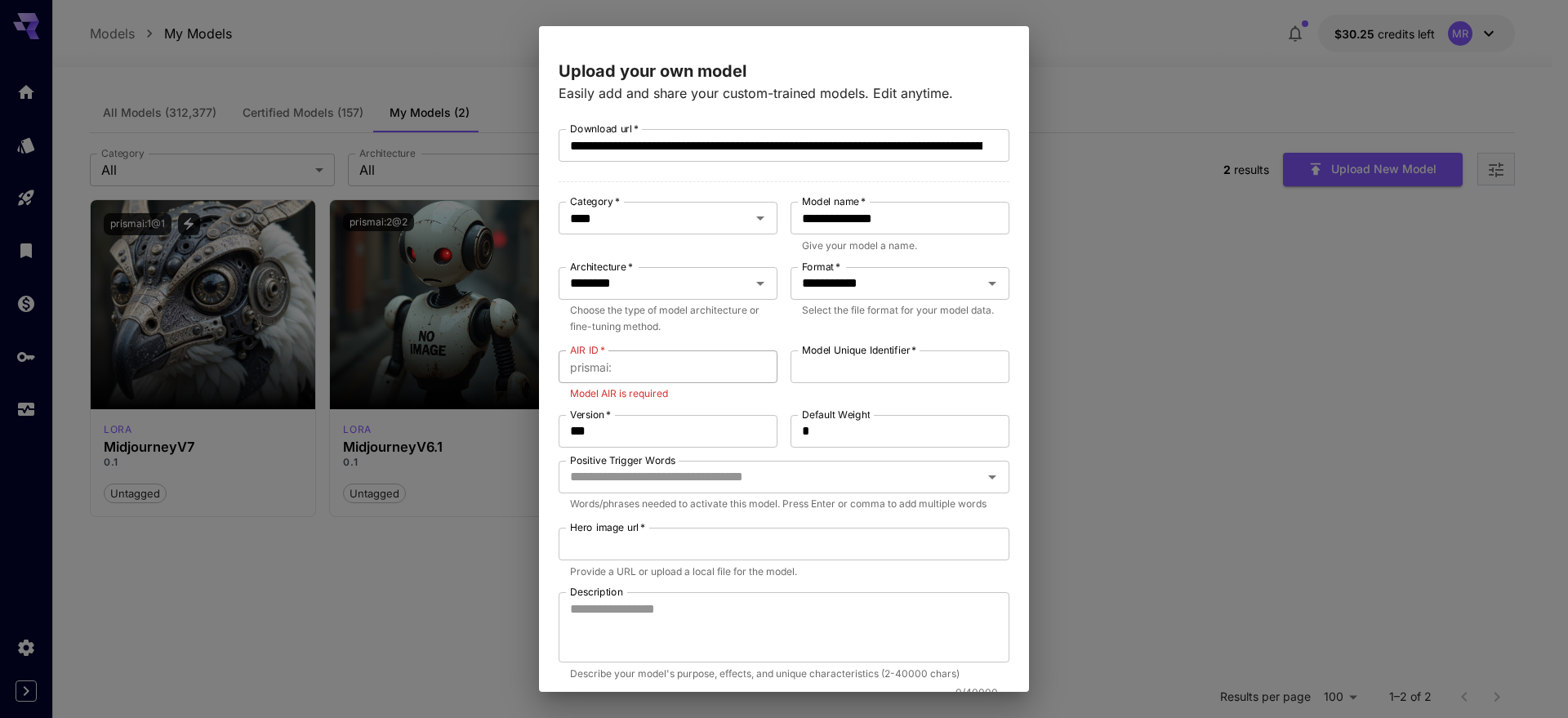 click on "AIR ID   *" at bounding box center [697, 367] 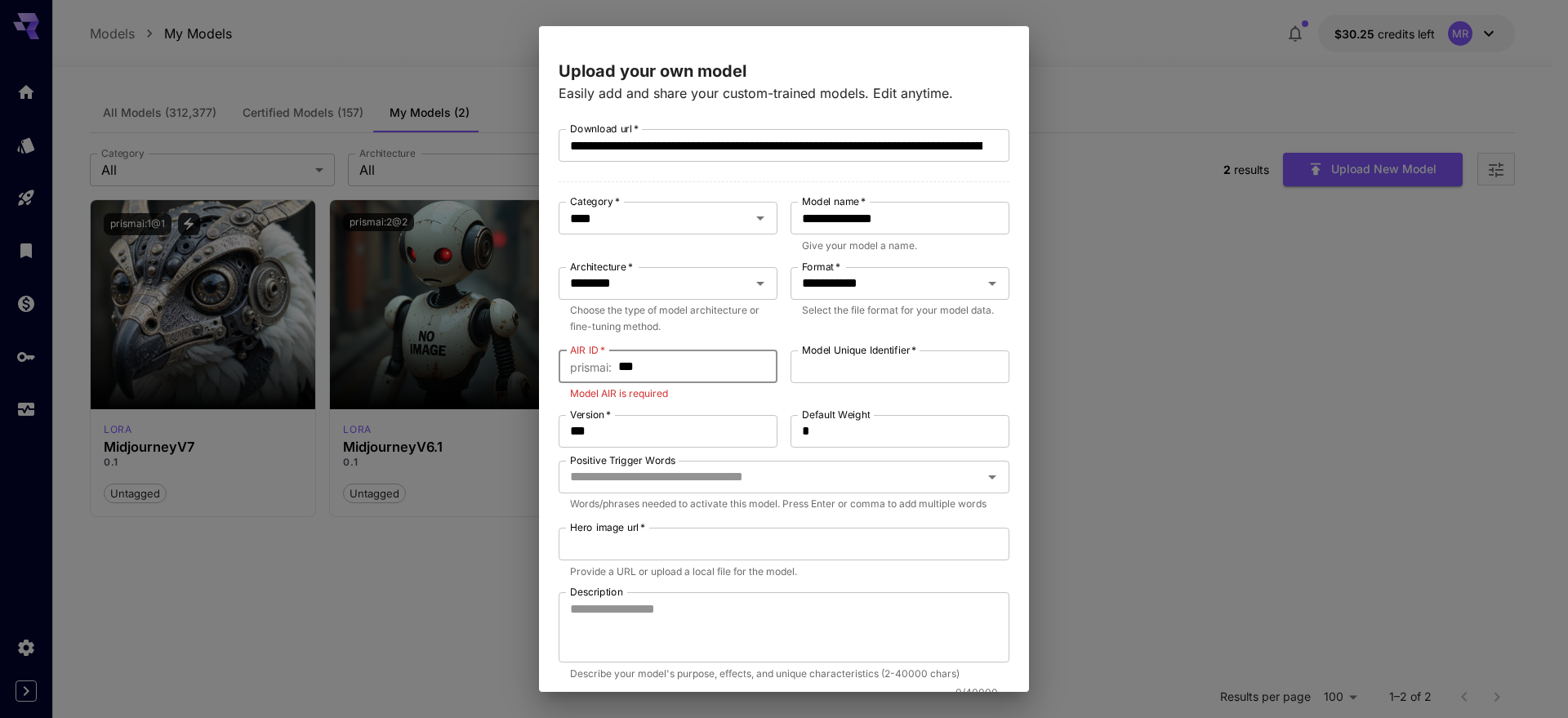type on "***" 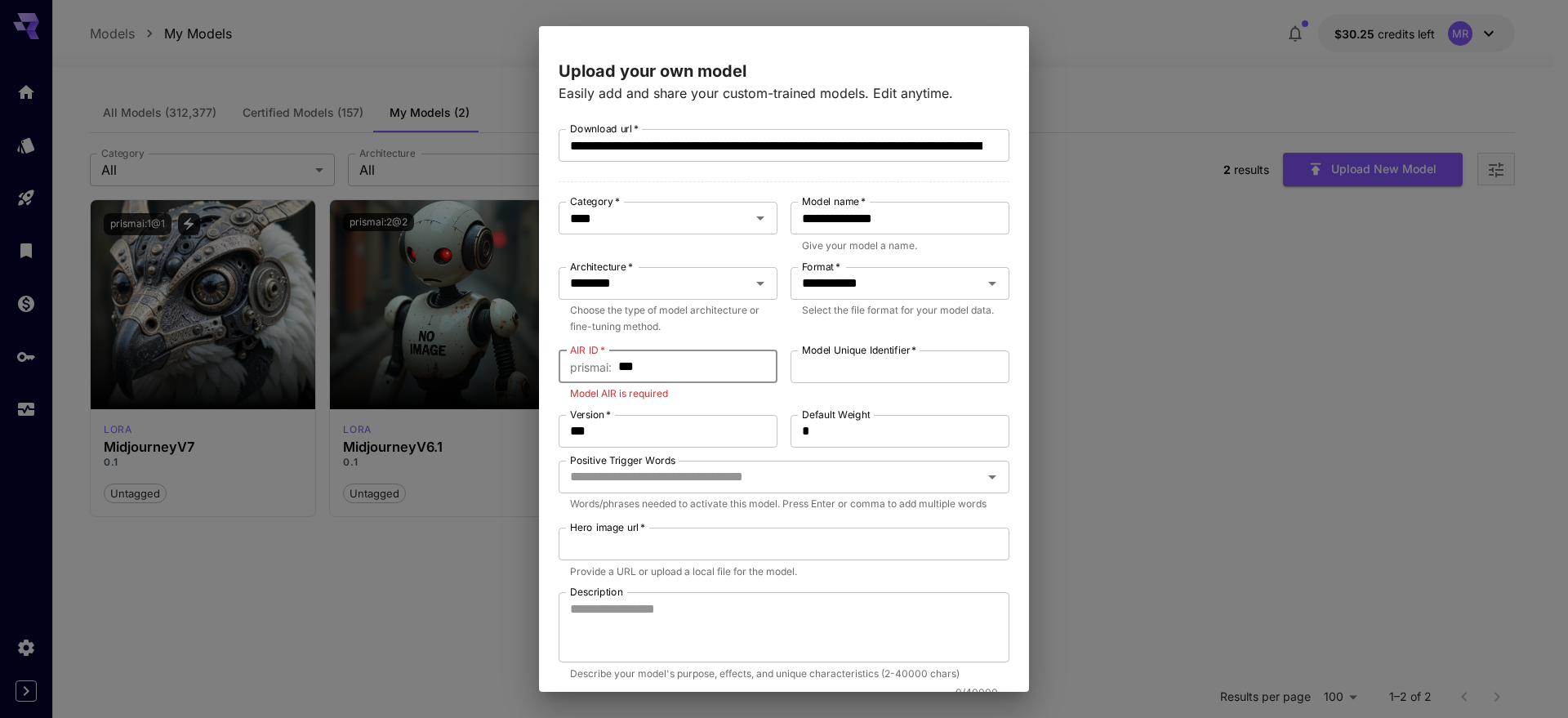 click on "**********" at bounding box center (784, 497) 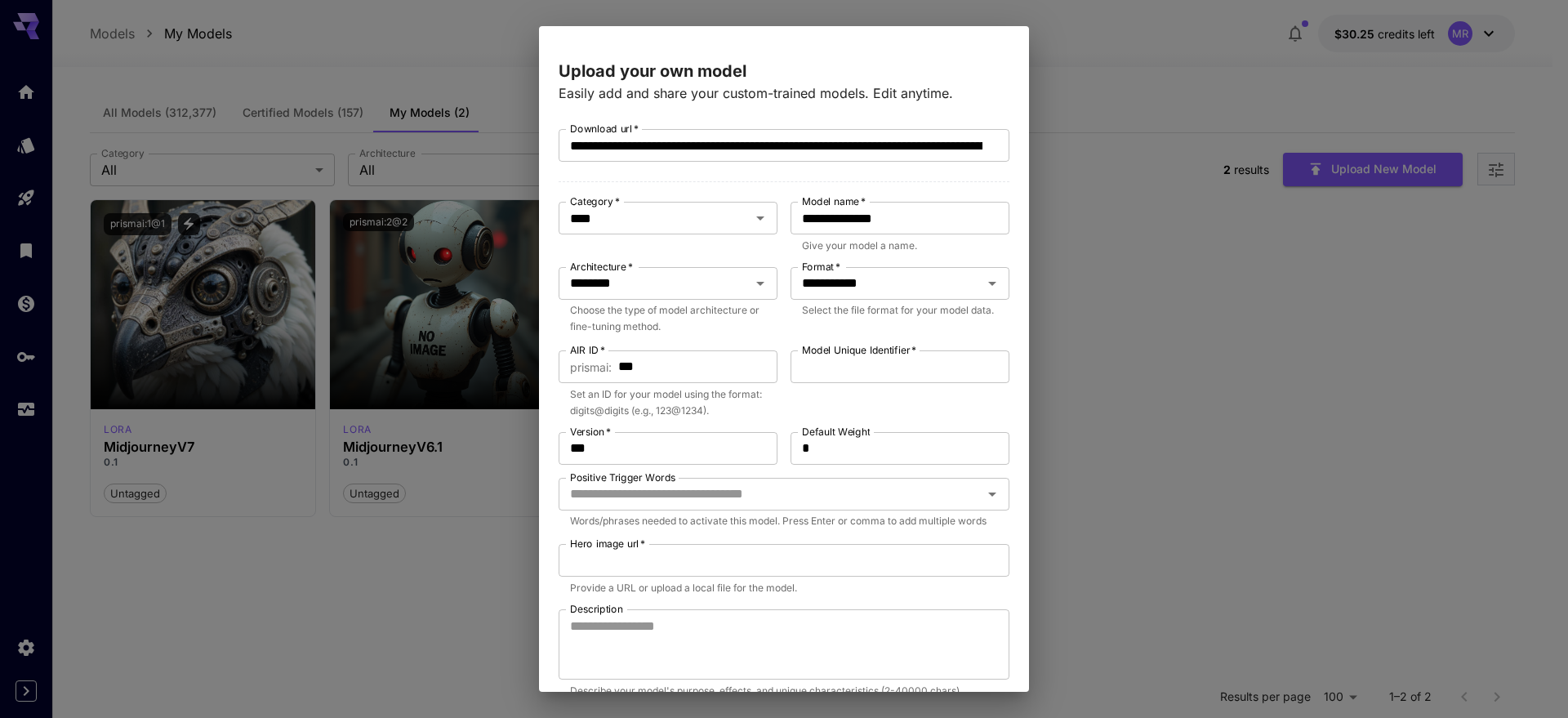 click on "Model Unique Identifier   * Model Unique Identifier   *" at bounding box center (900, 385) 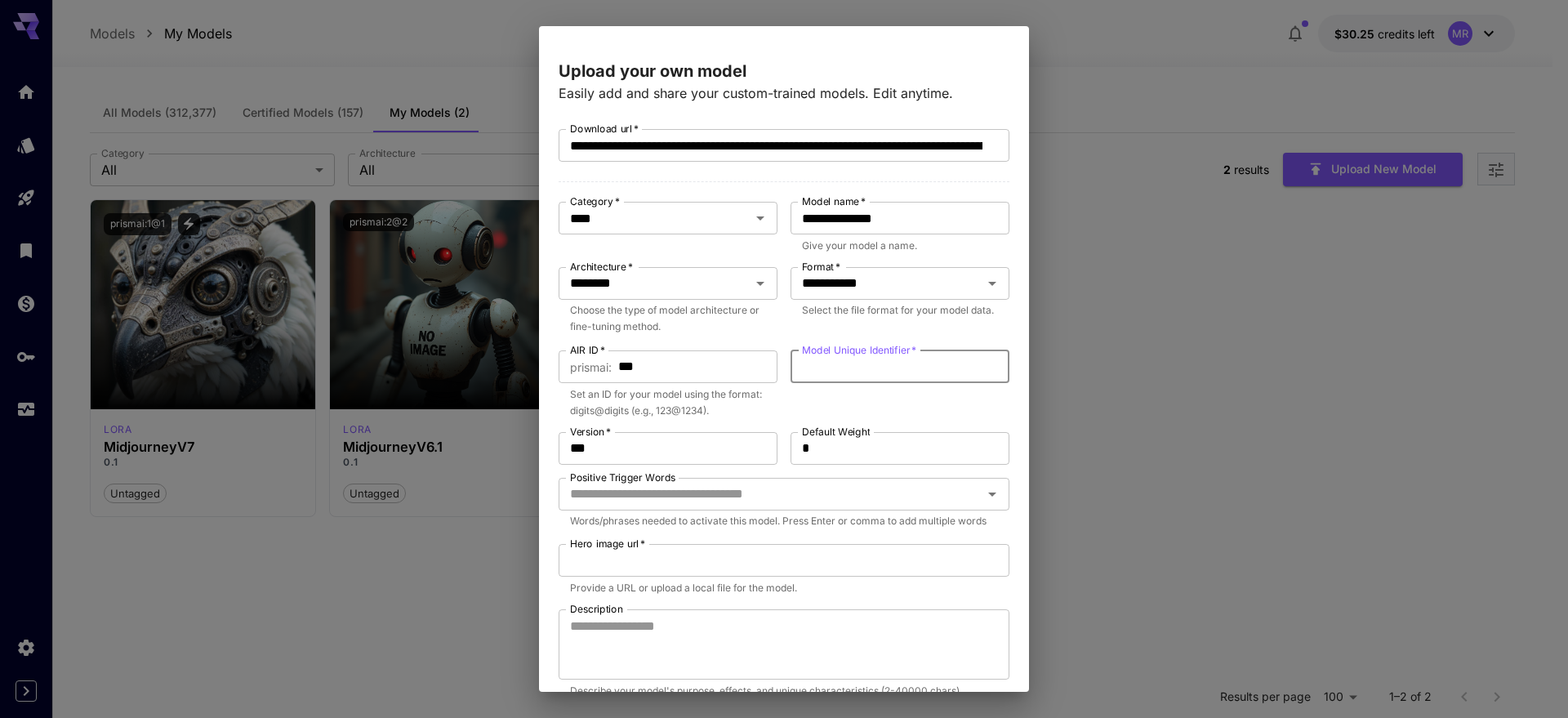 click on "Model Unique Identifier   *" at bounding box center (900, 367) 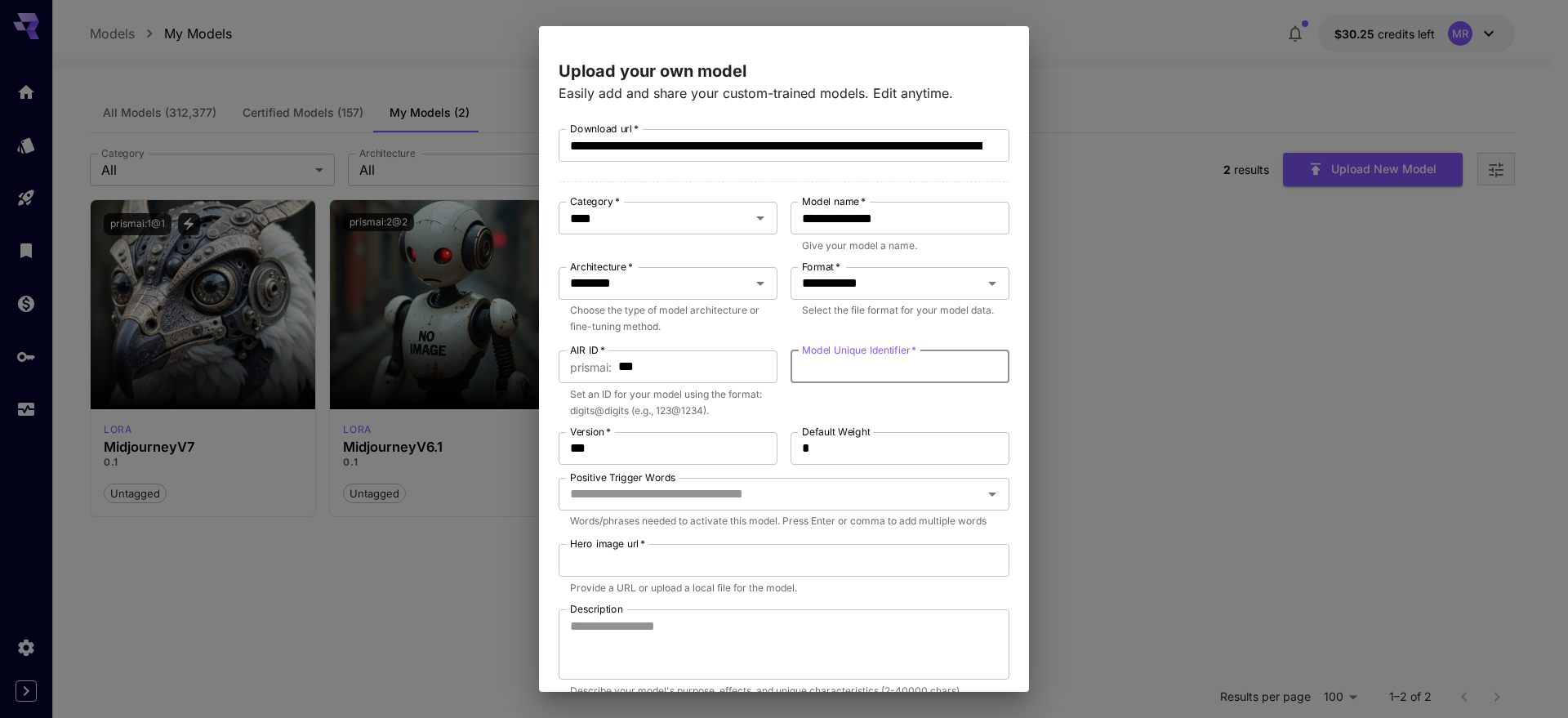 paste on "**********" 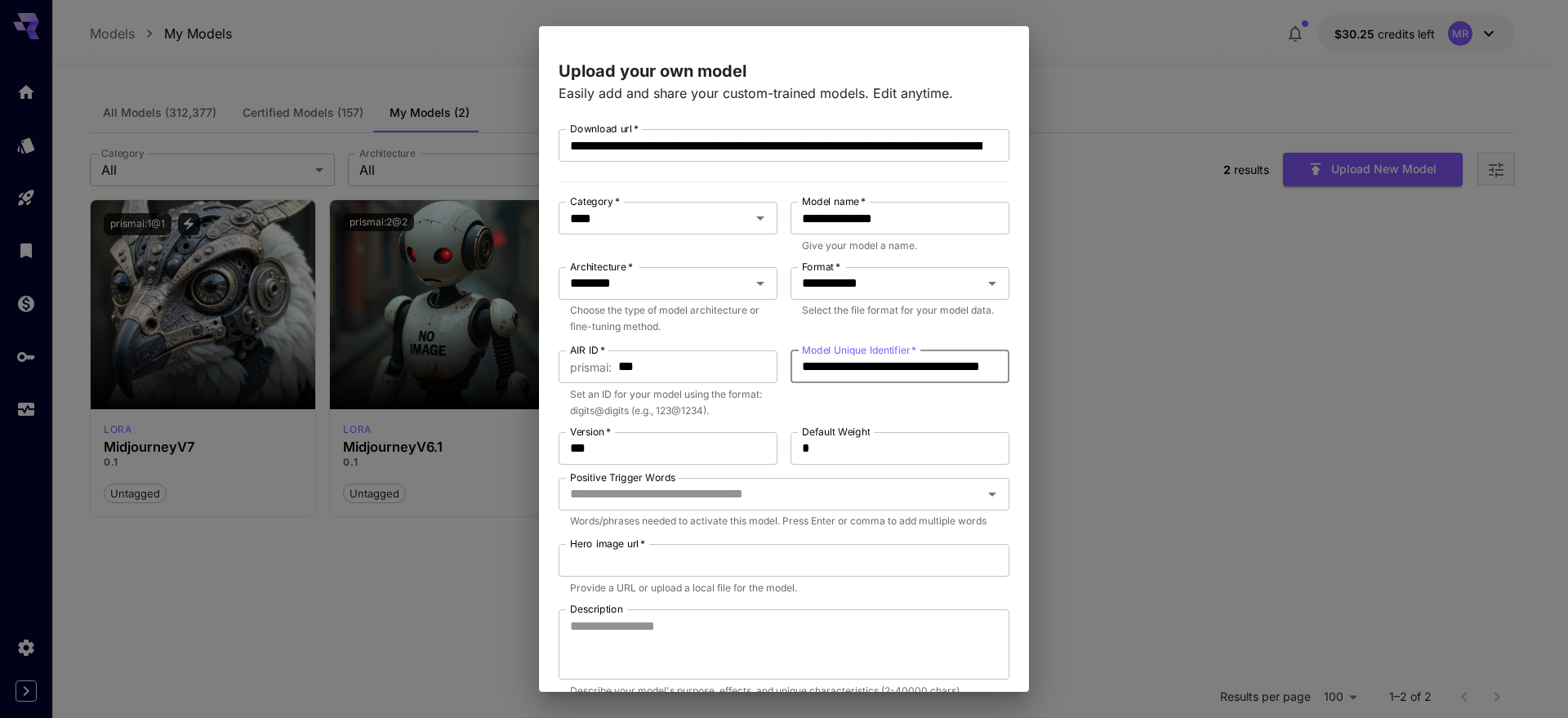 scroll, scrollTop: 0, scrollLeft: 78, axis: horizontal 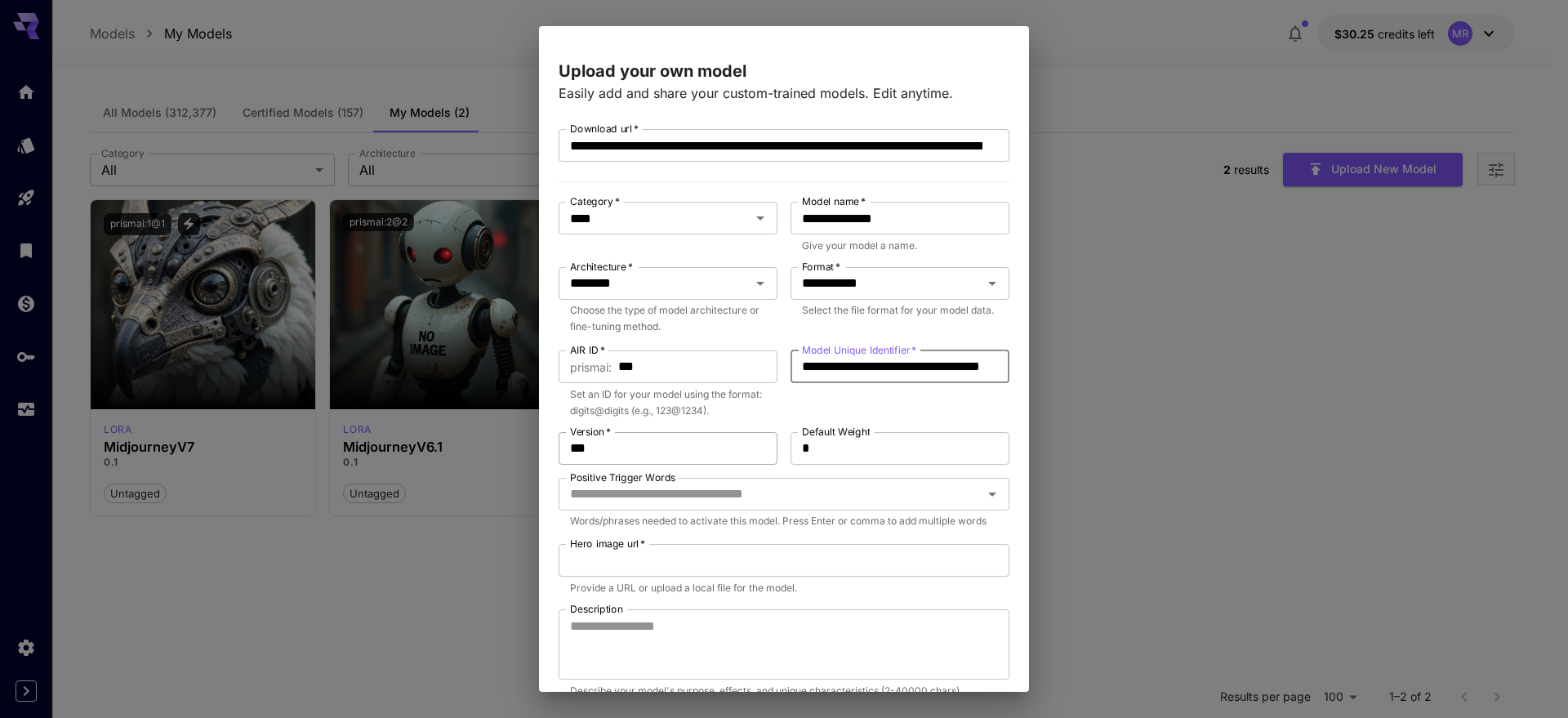 type on "**********" 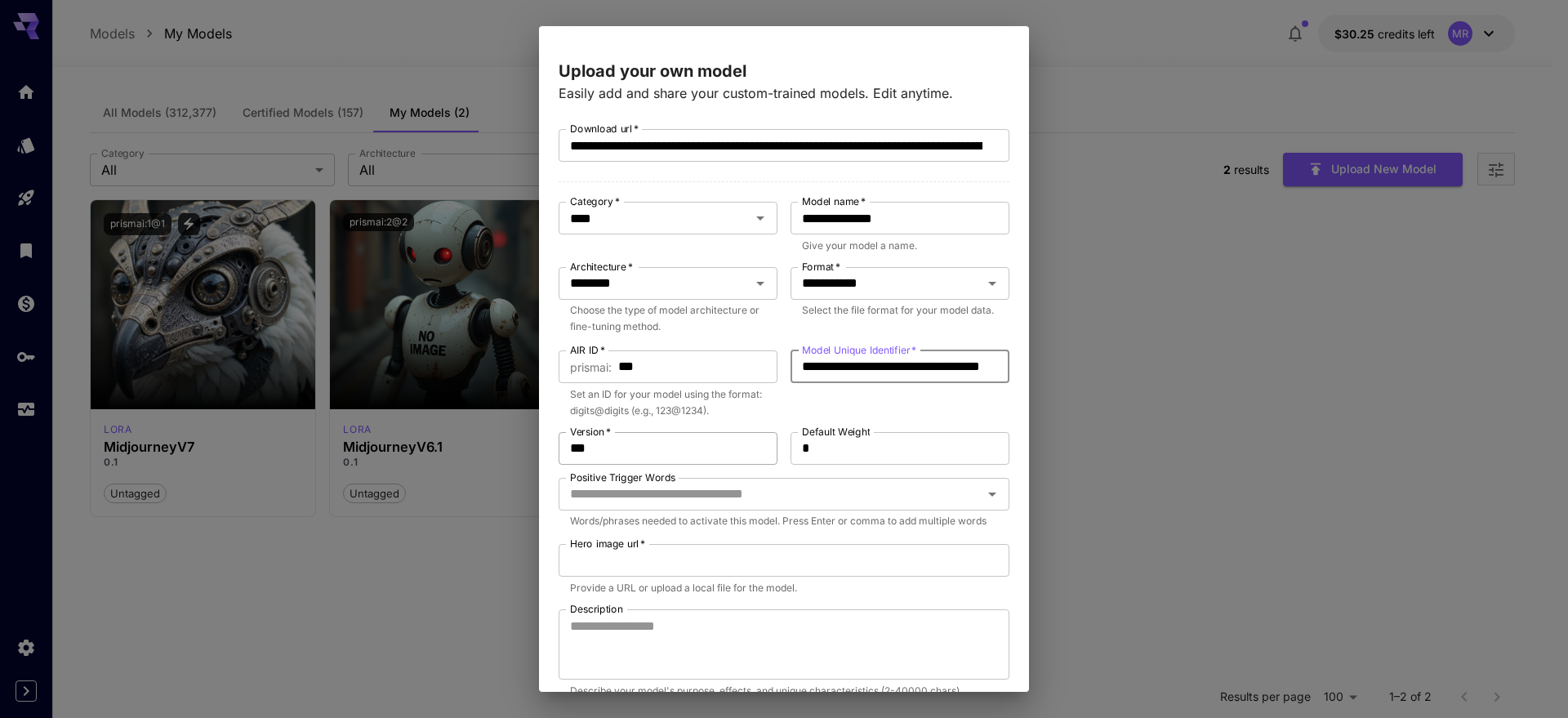 scroll, scrollTop: 0, scrollLeft: 0, axis: both 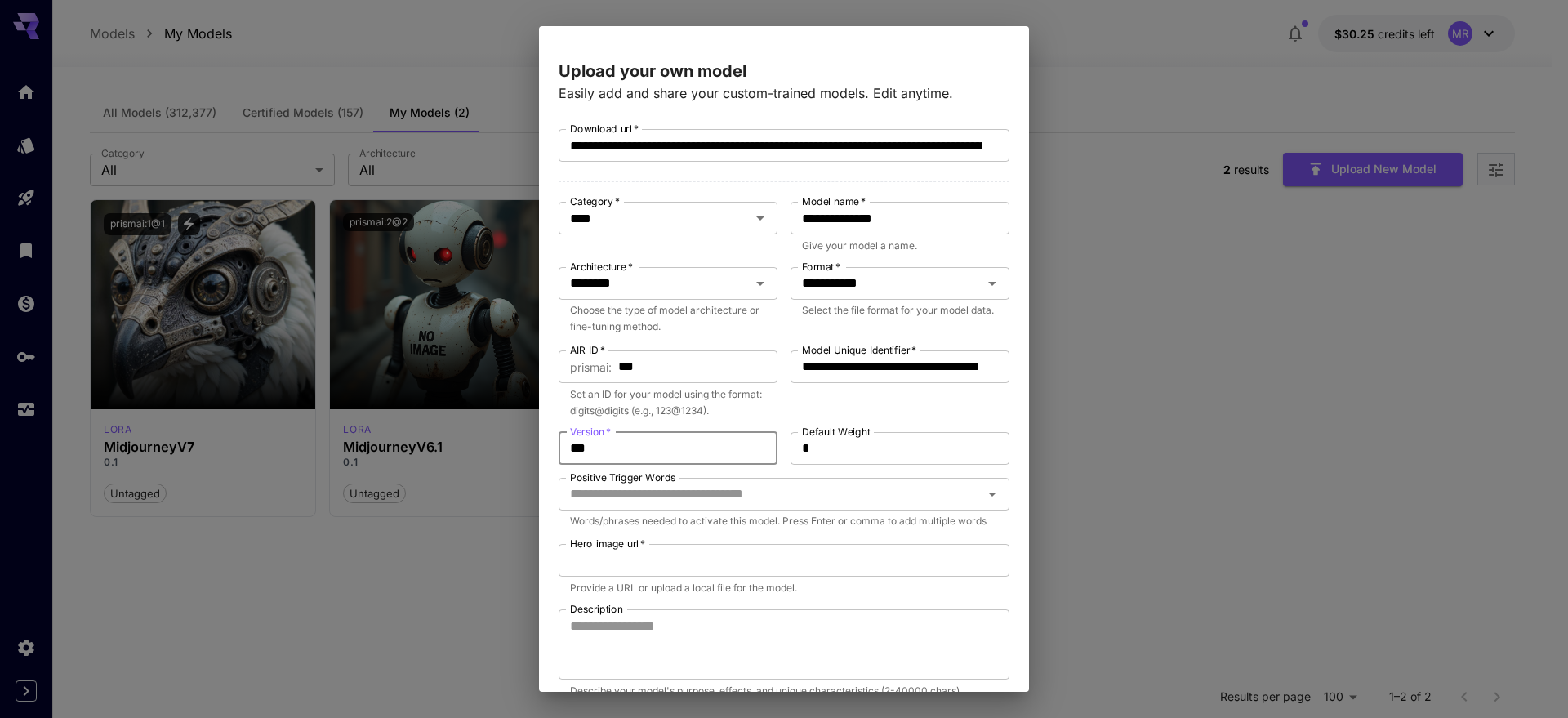 click on "***" at bounding box center (668, 448) 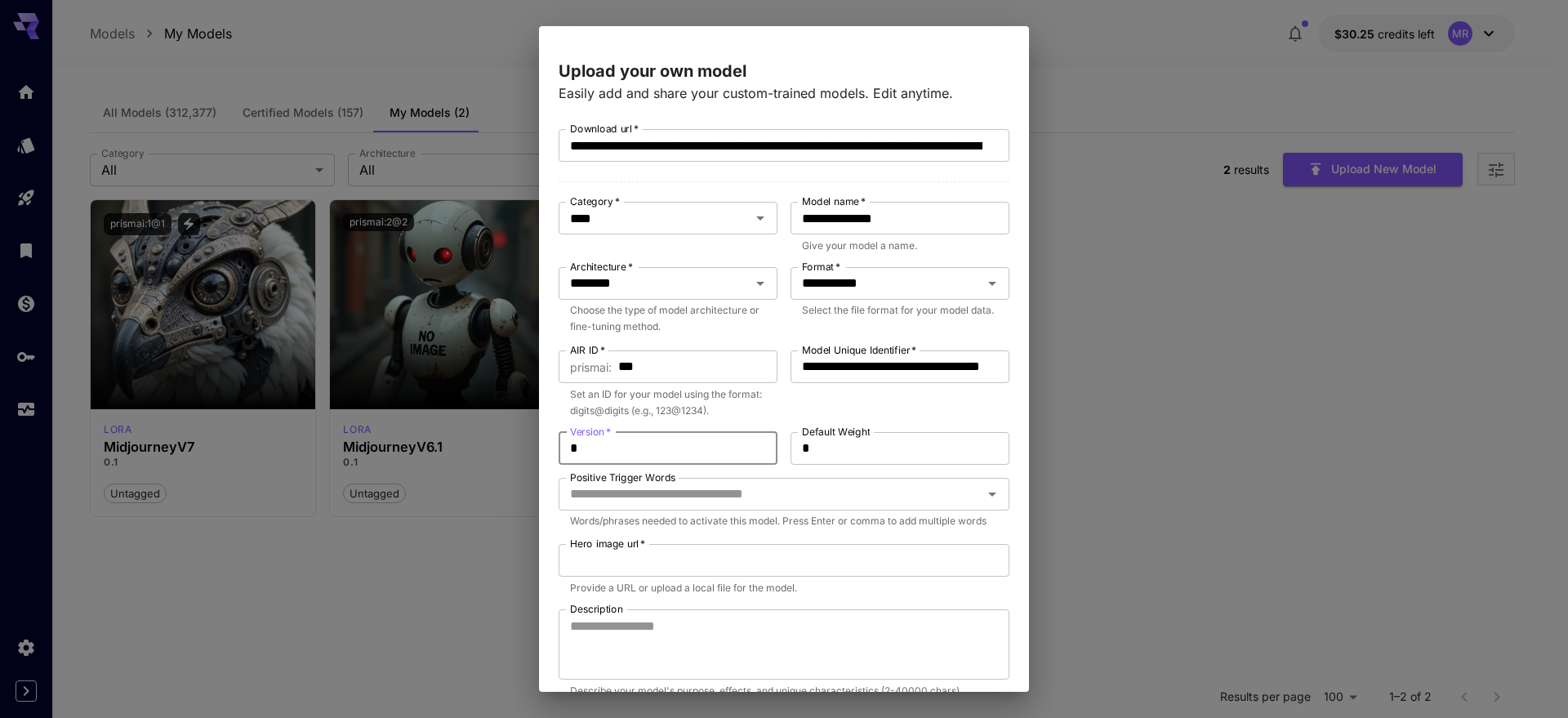 type on "*" 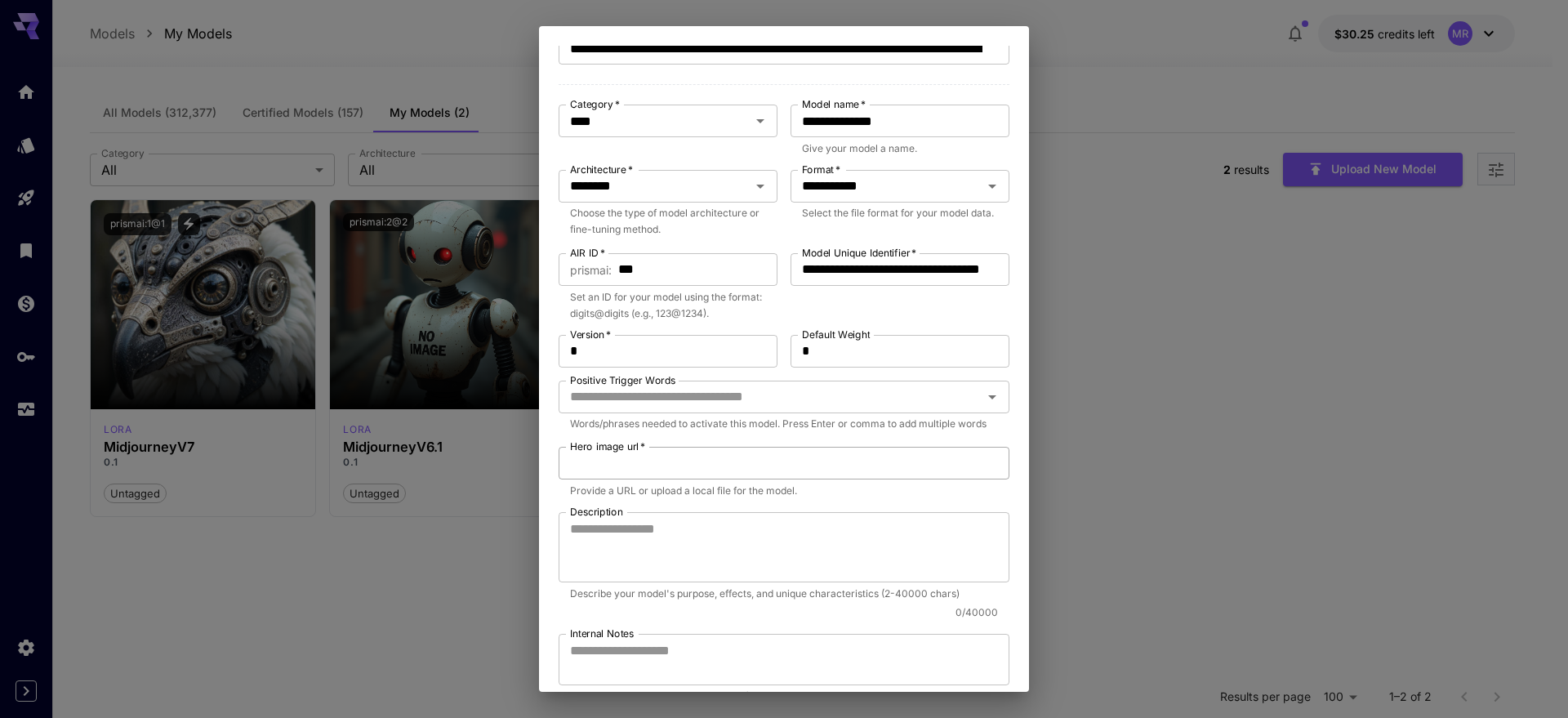 scroll, scrollTop: 102, scrollLeft: 0, axis: vertical 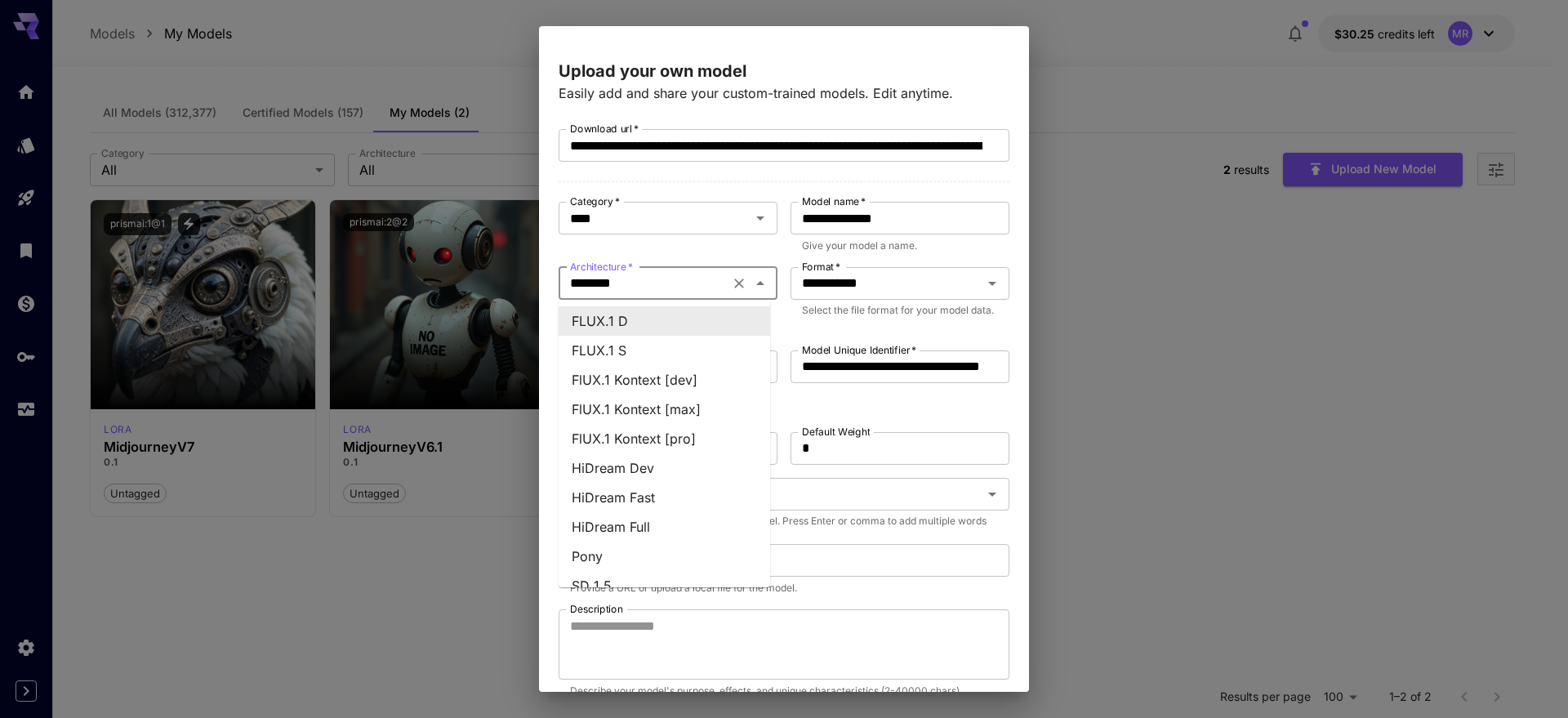 click on "********" at bounding box center [644, 283] 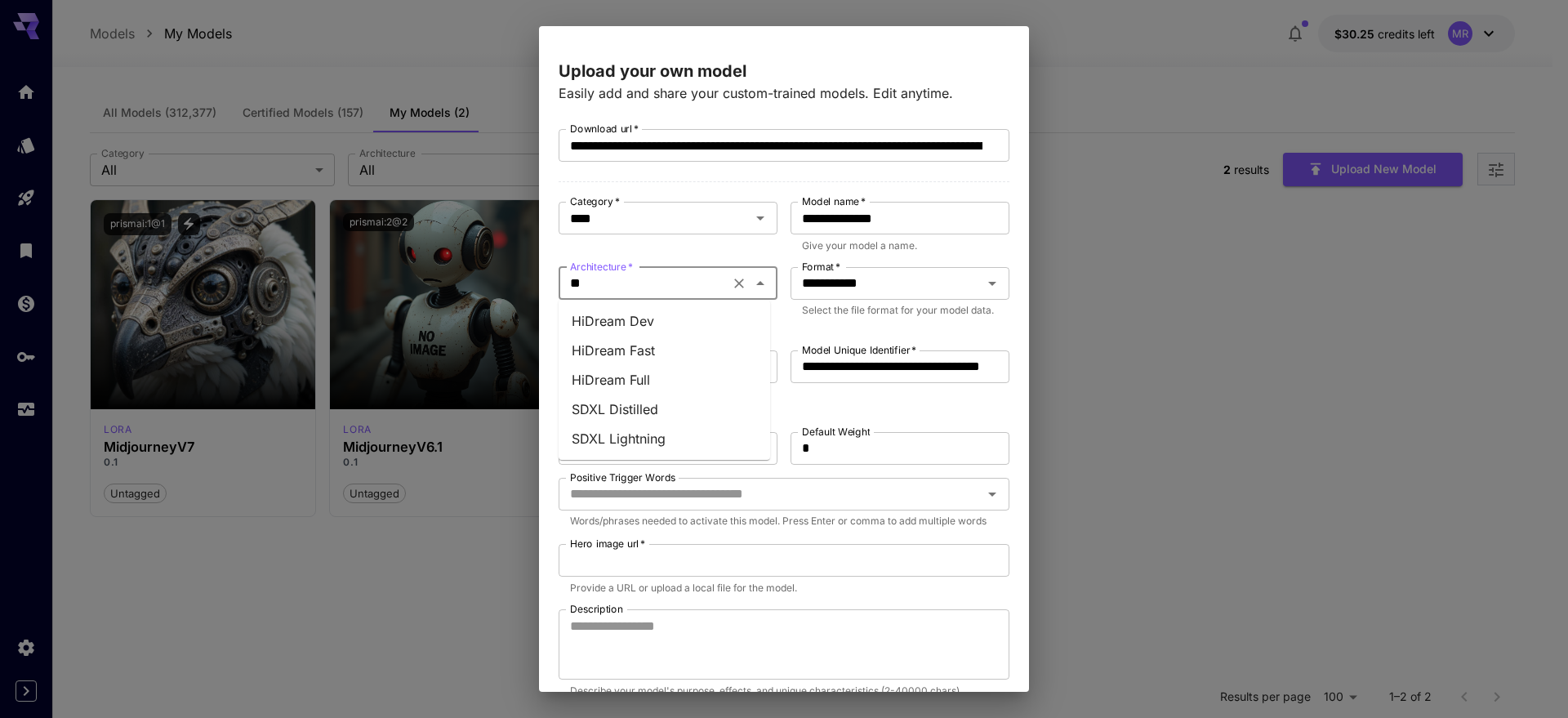 type on "***" 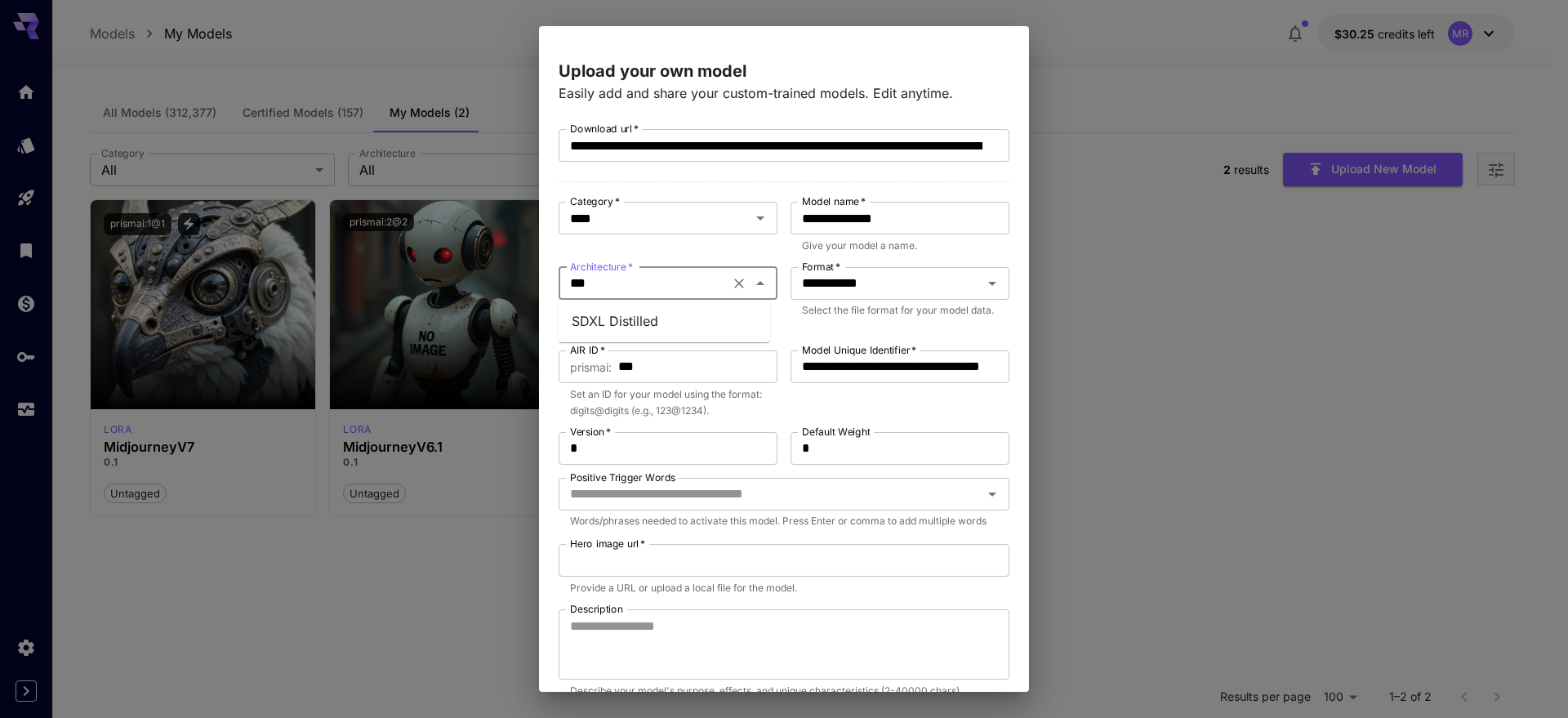 click 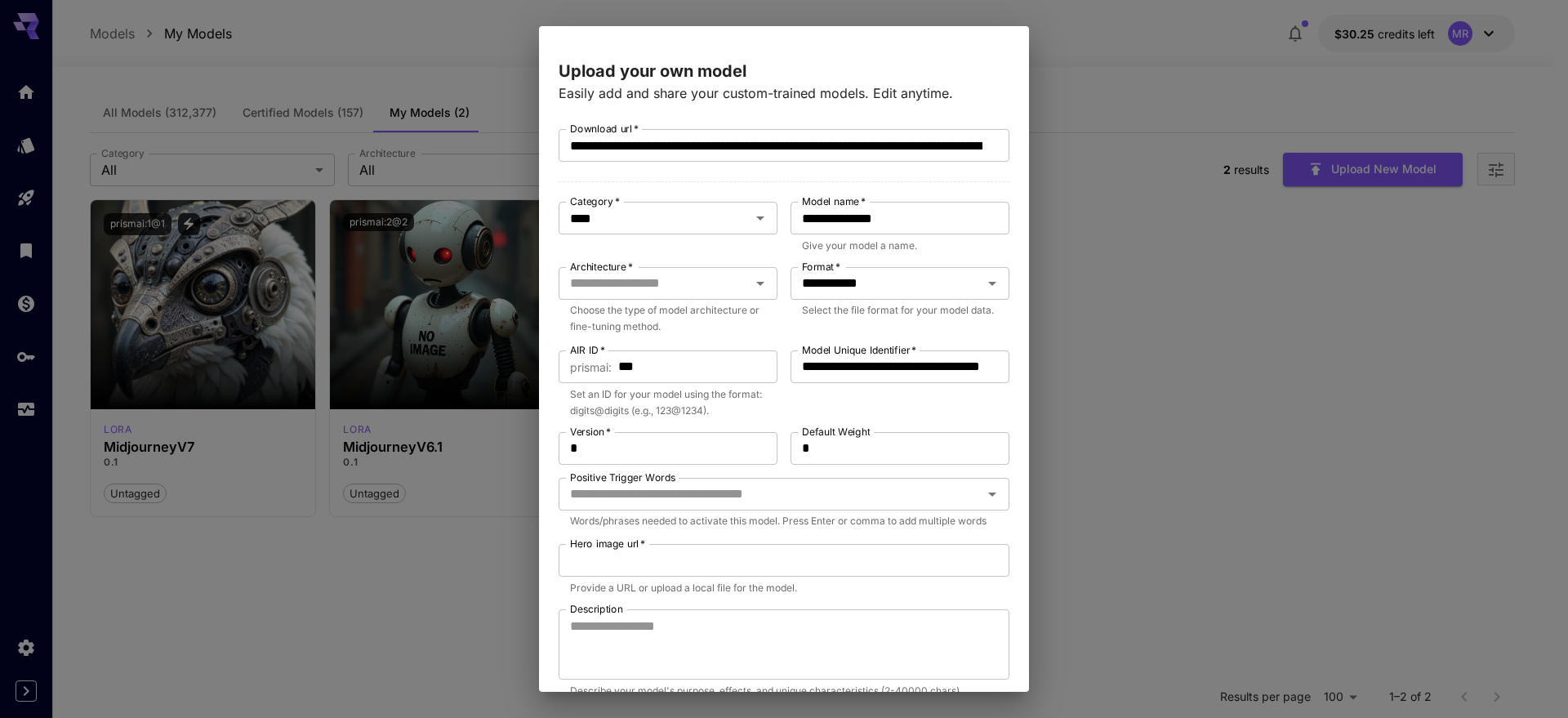 click on "Category   * **** Category   *" at bounding box center [668, 228] 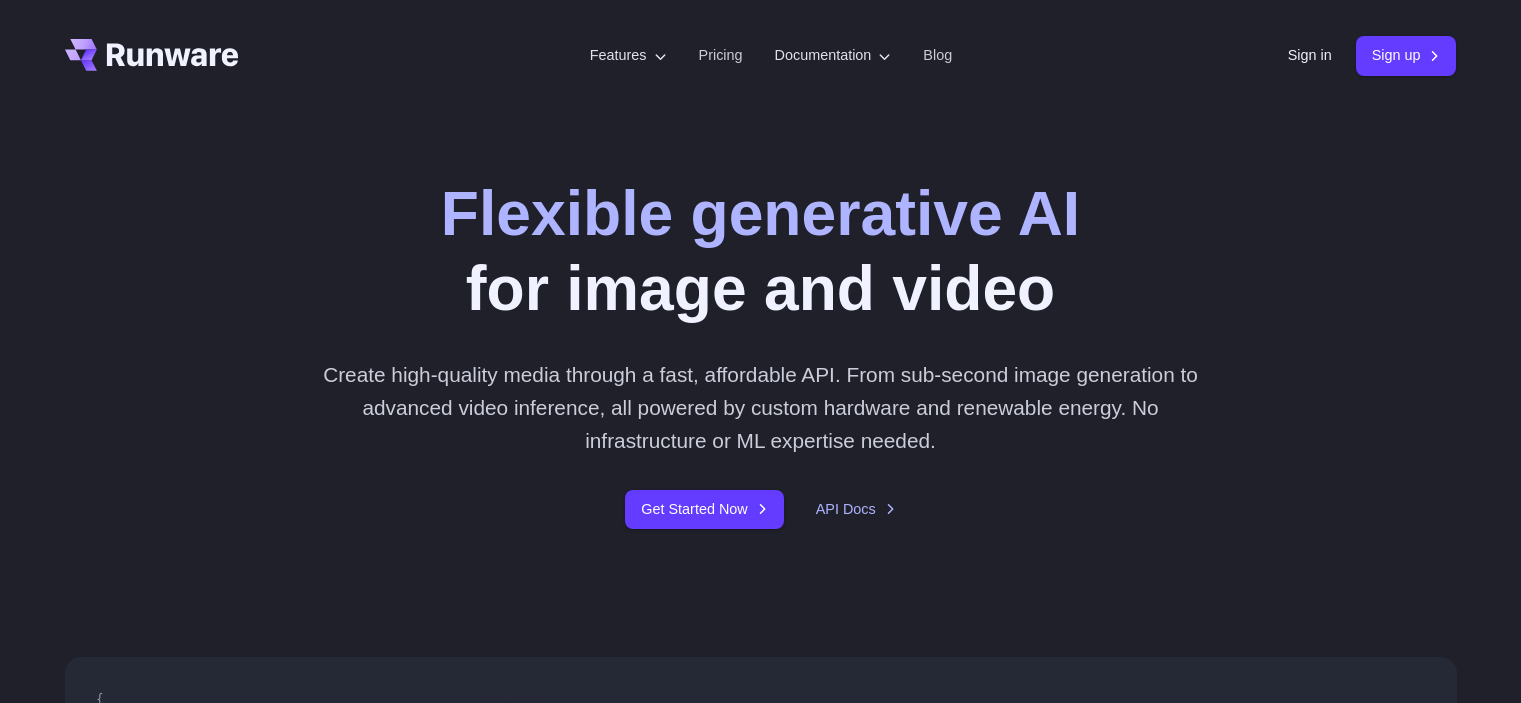scroll, scrollTop: 0, scrollLeft: 0, axis: both 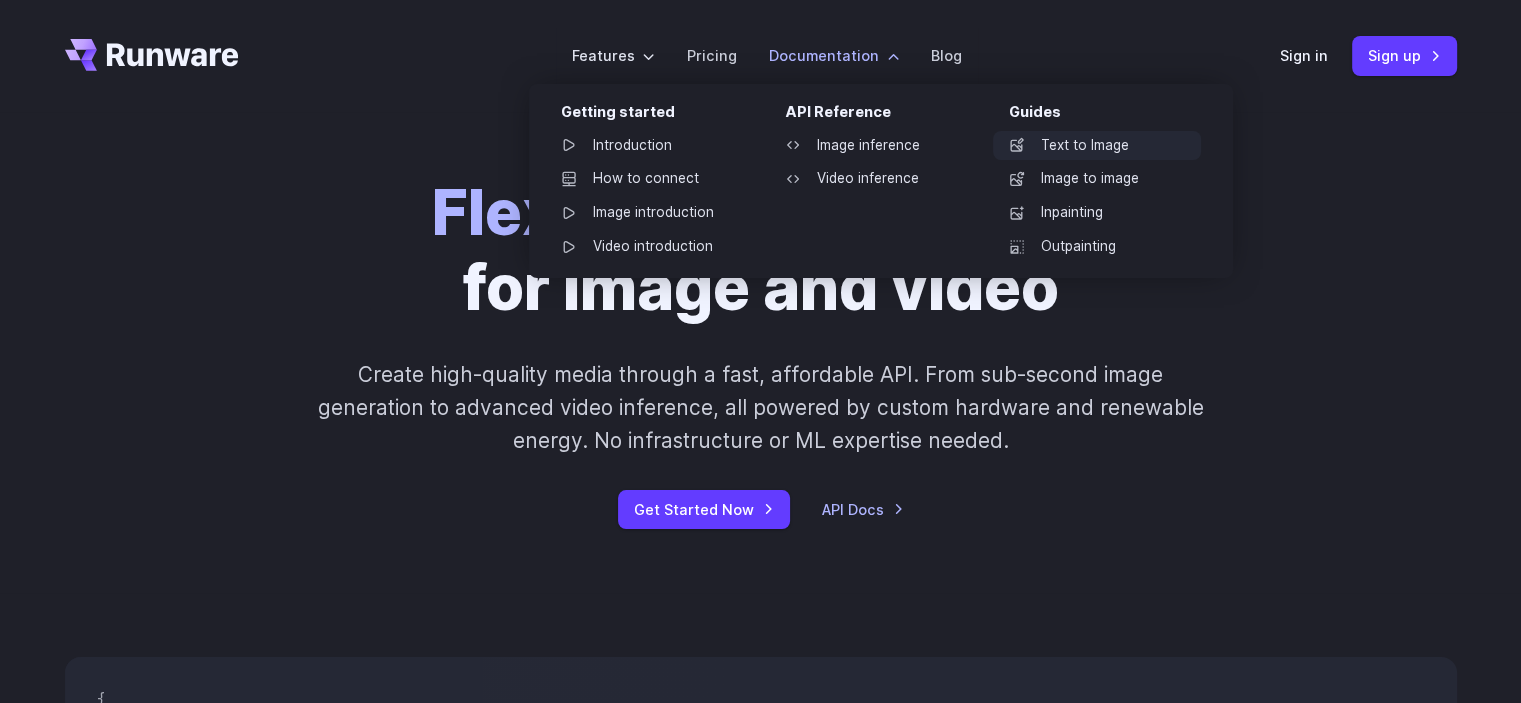 click on "Text to Image" at bounding box center (1097, 146) 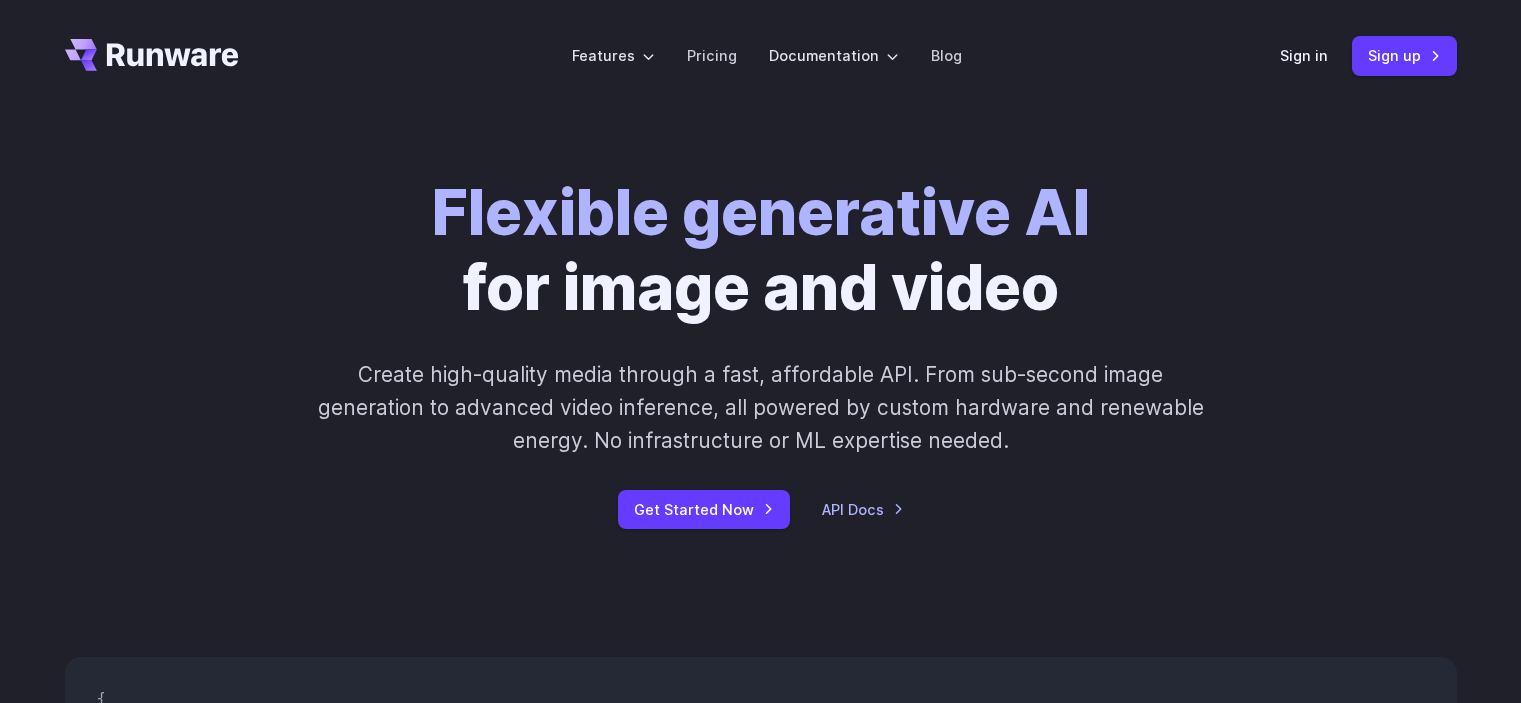 scroll, scrollTop: 0, scrollLeft: 0, axis: both 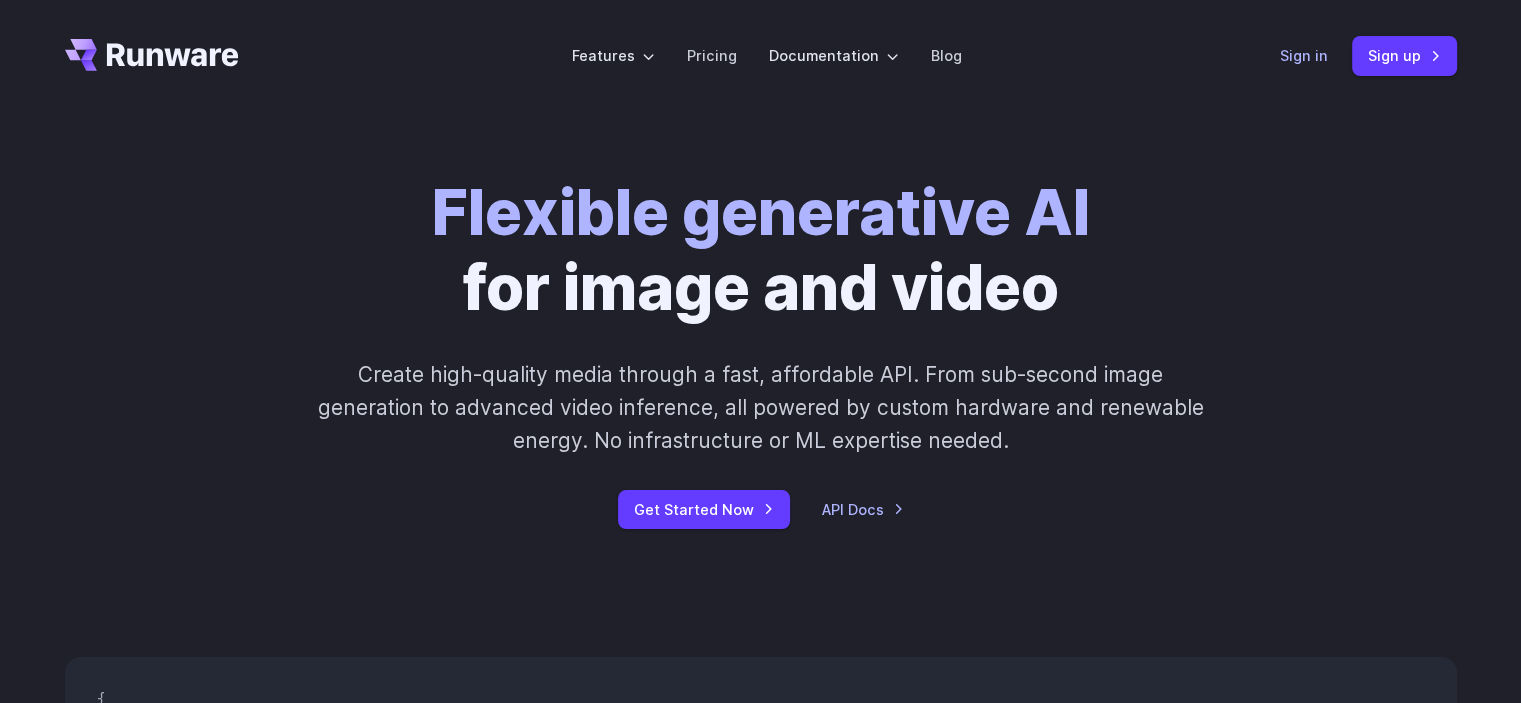 click on "Sign in" at bounding box center (1304, 55) 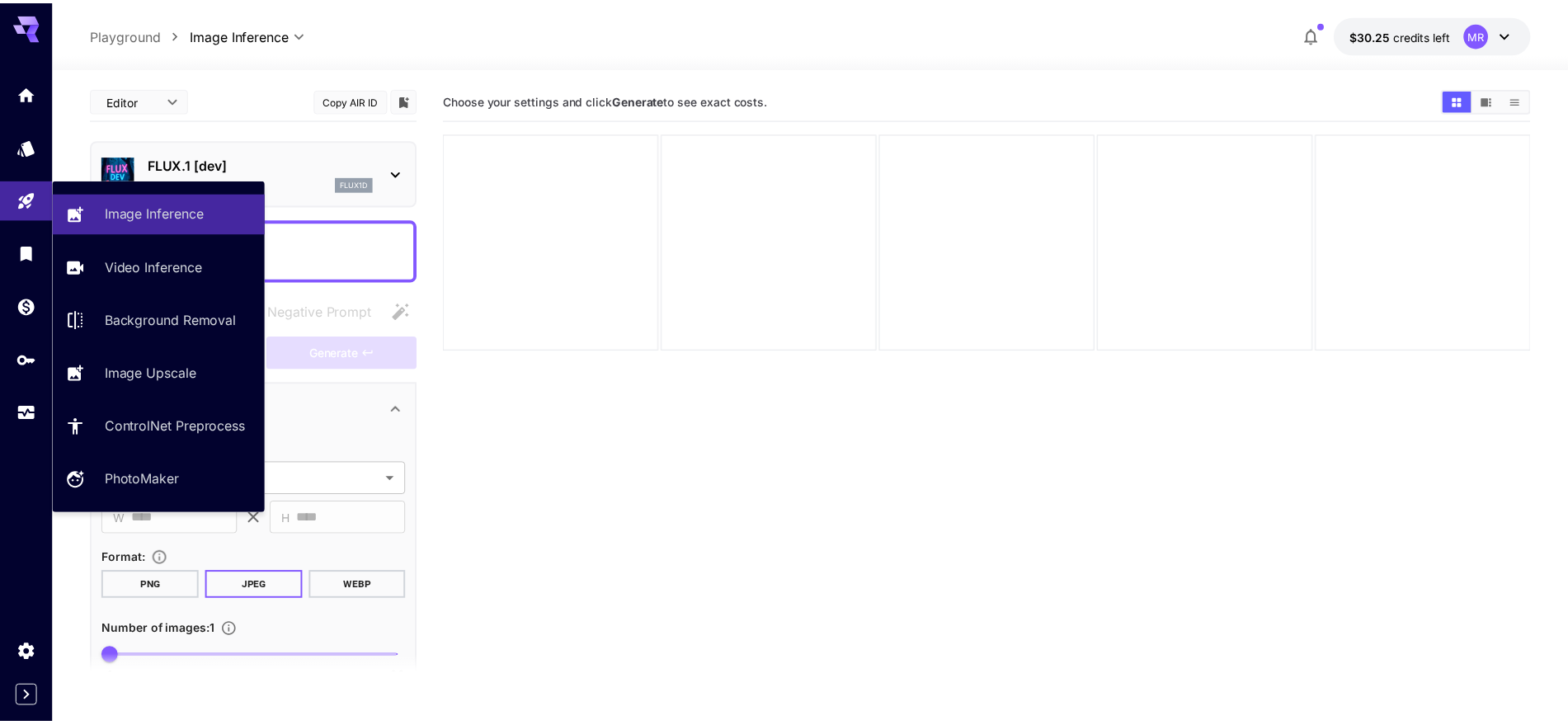 scroll, scrollTop: 0, scrollLeft: 0, axis: both 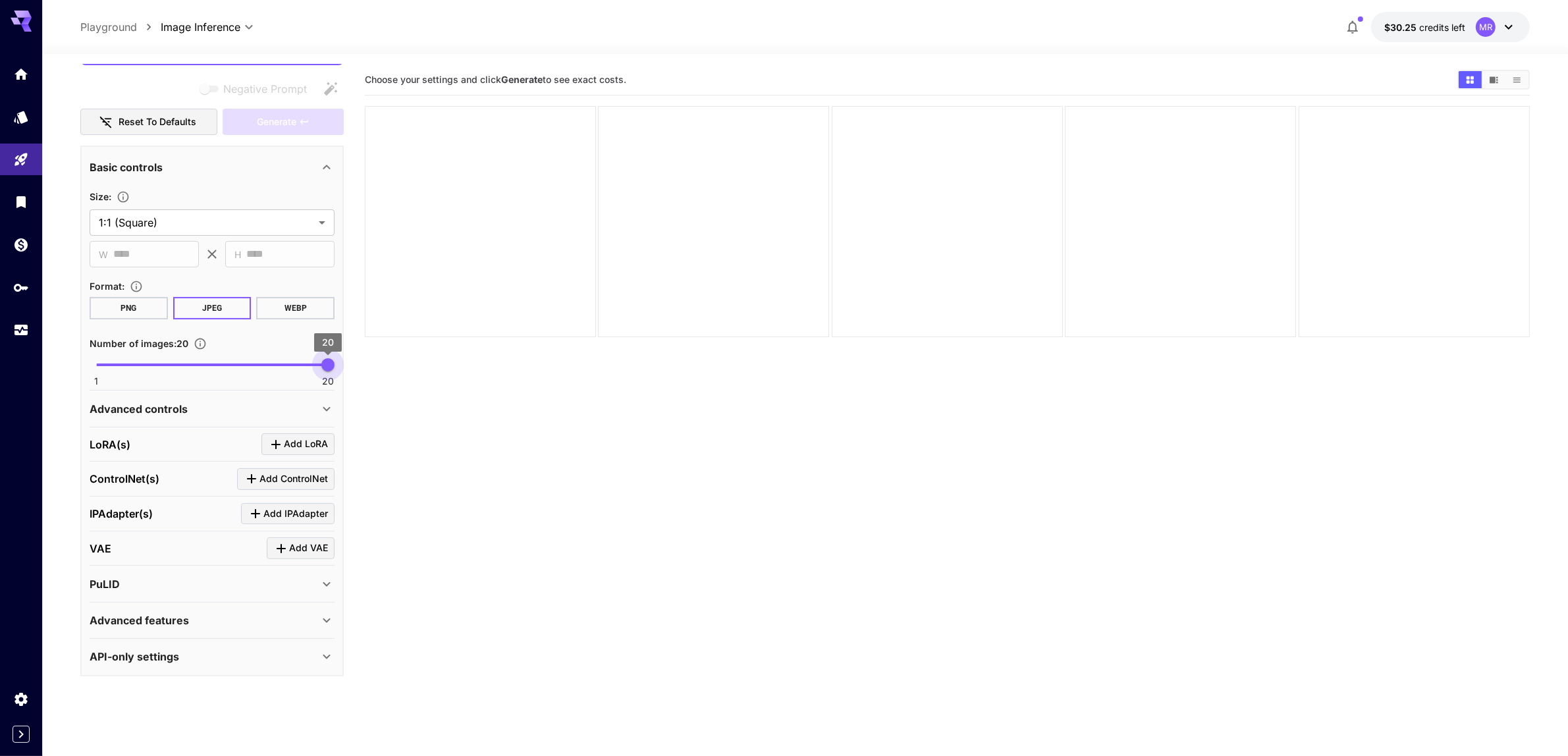drag, startPoint x: 103, startPoint y: 360, endPoint x: 404, endPoint y: 360, distance: 301 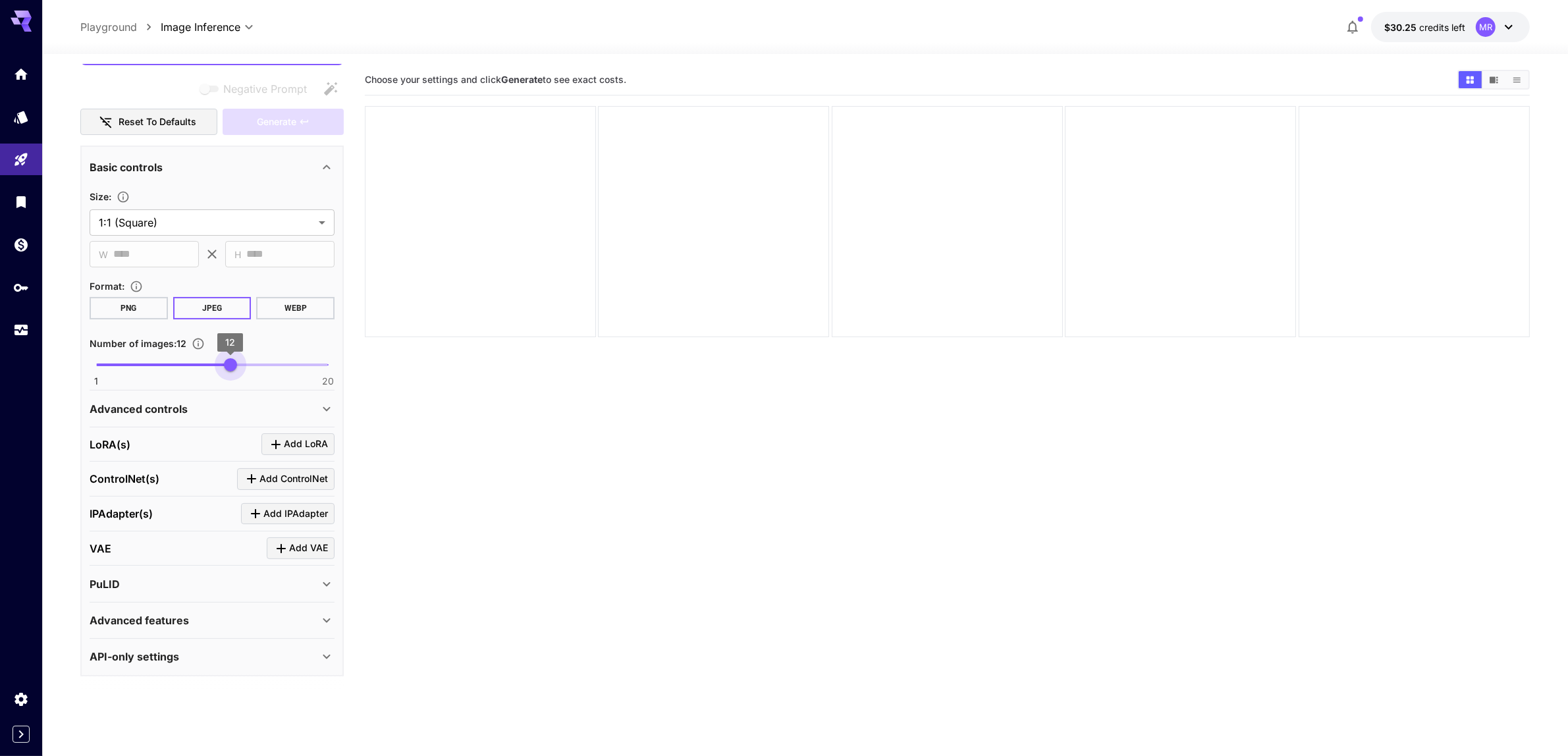 drag, startPoint x: 13, startPoint y: 353, endPoint x: 102, endPoint y: 356, distance: 89.05055 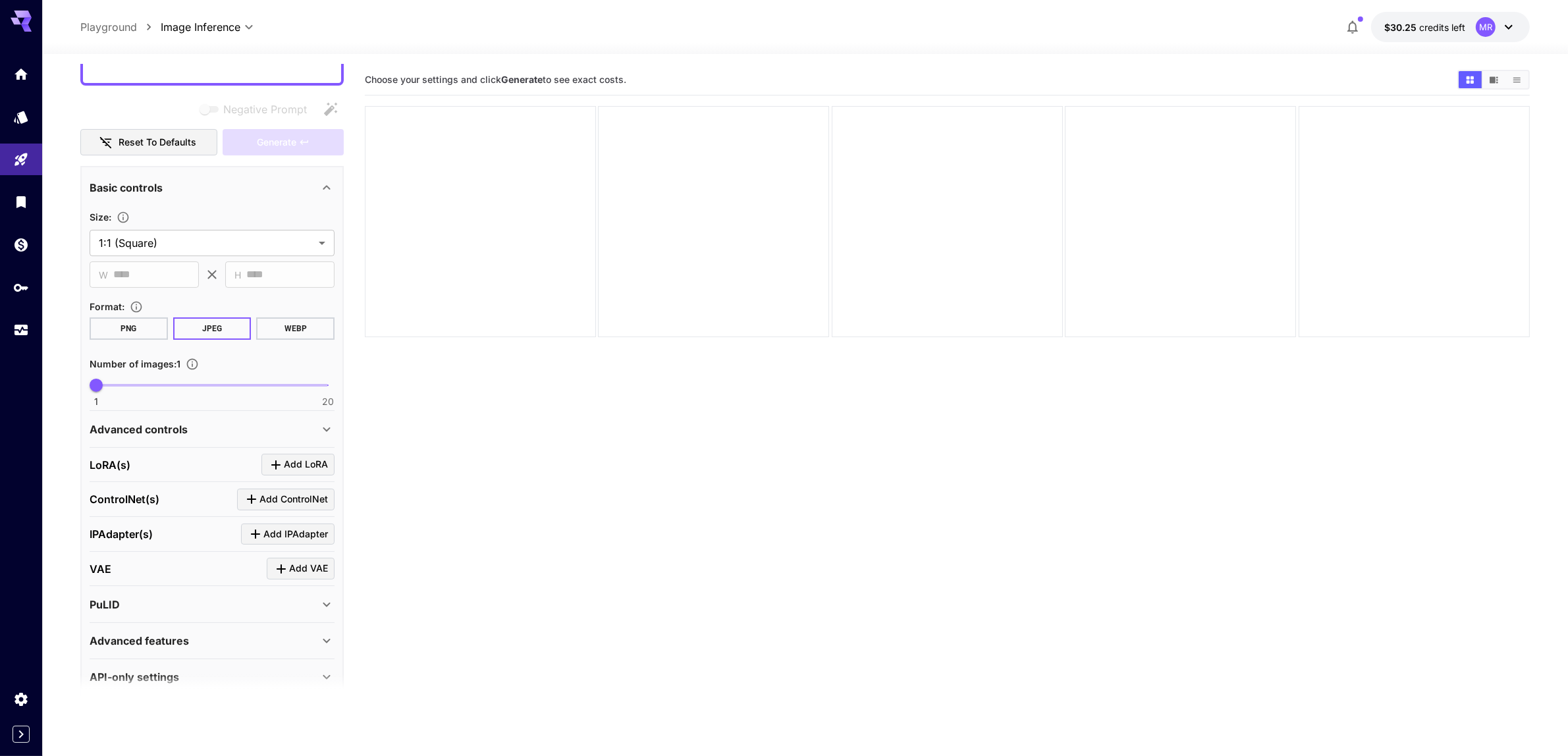 scroll, scrollTop: 160, scrollLeft: 0, axis: vertical 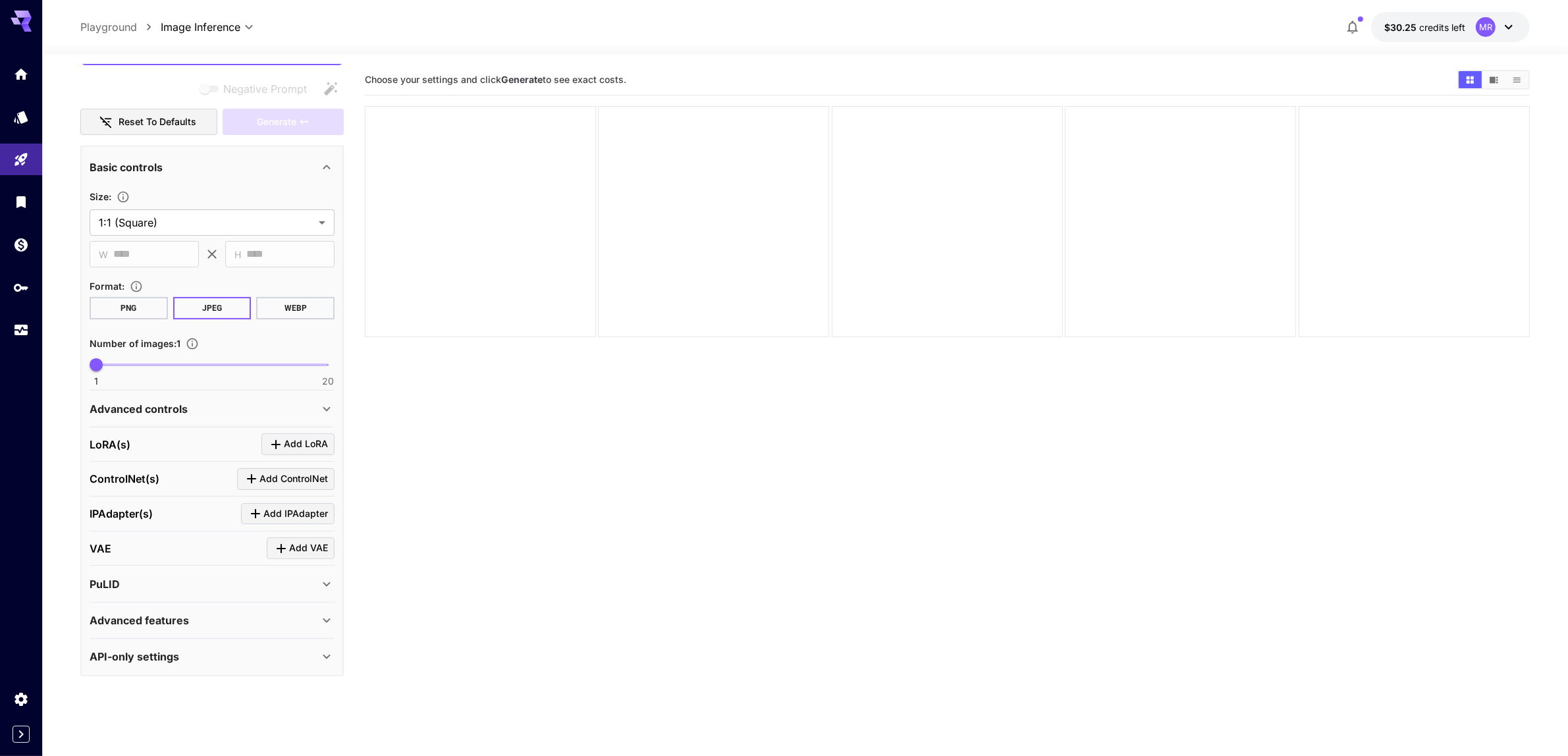 click on "Advanced controls" at bounding box center (138, 409) 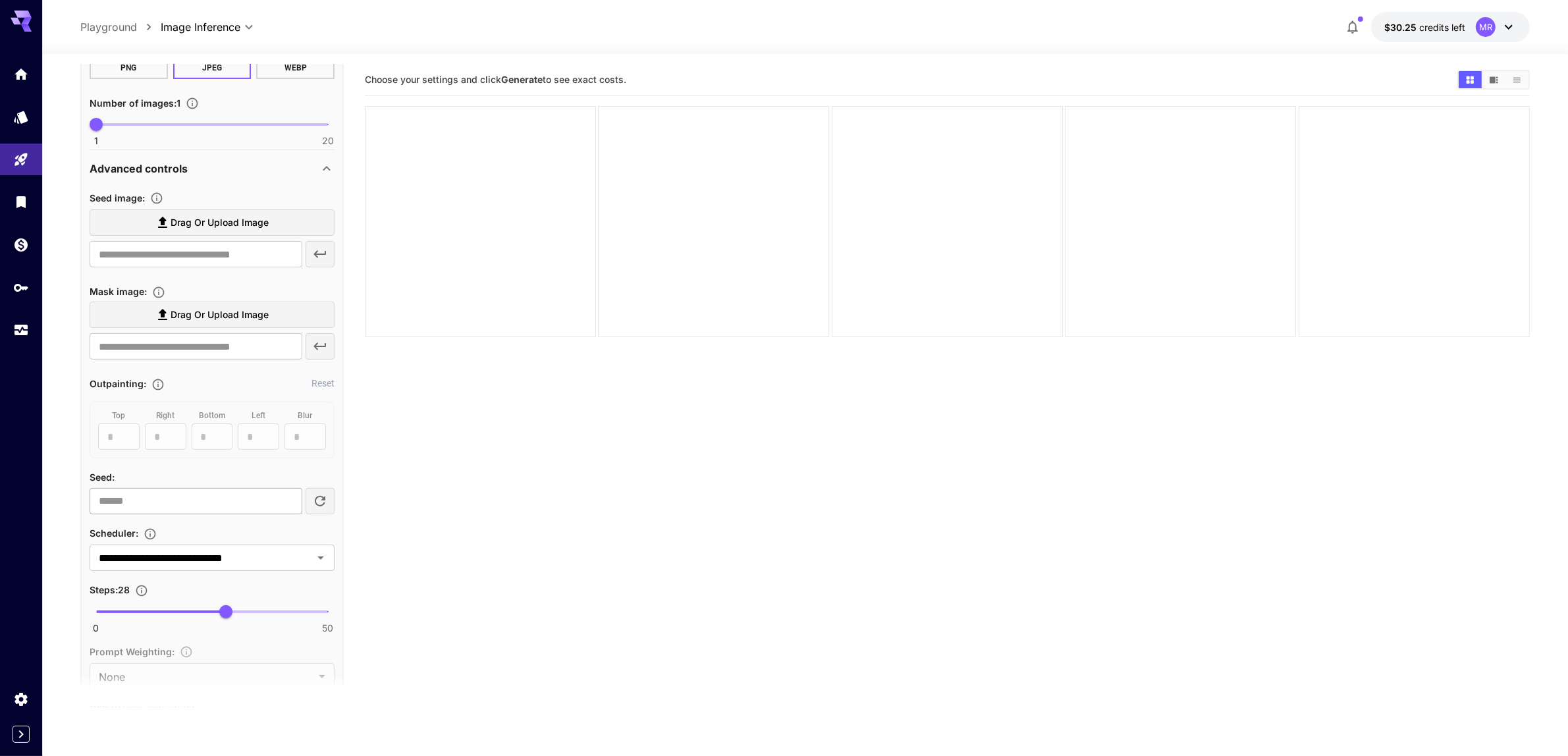 scroll, scrollTop: 407, scrollLeft: 0, axis: vertical 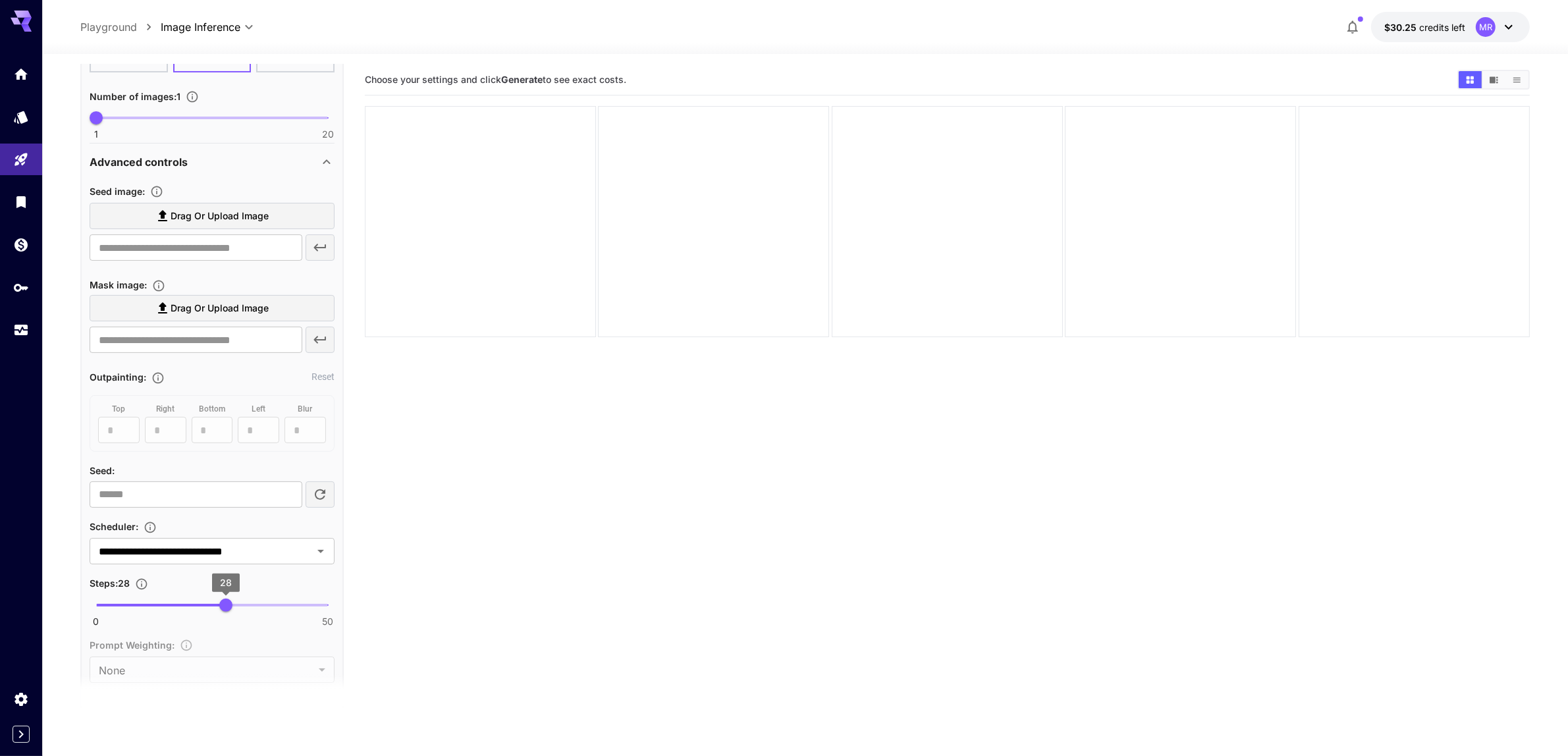 type on "**" 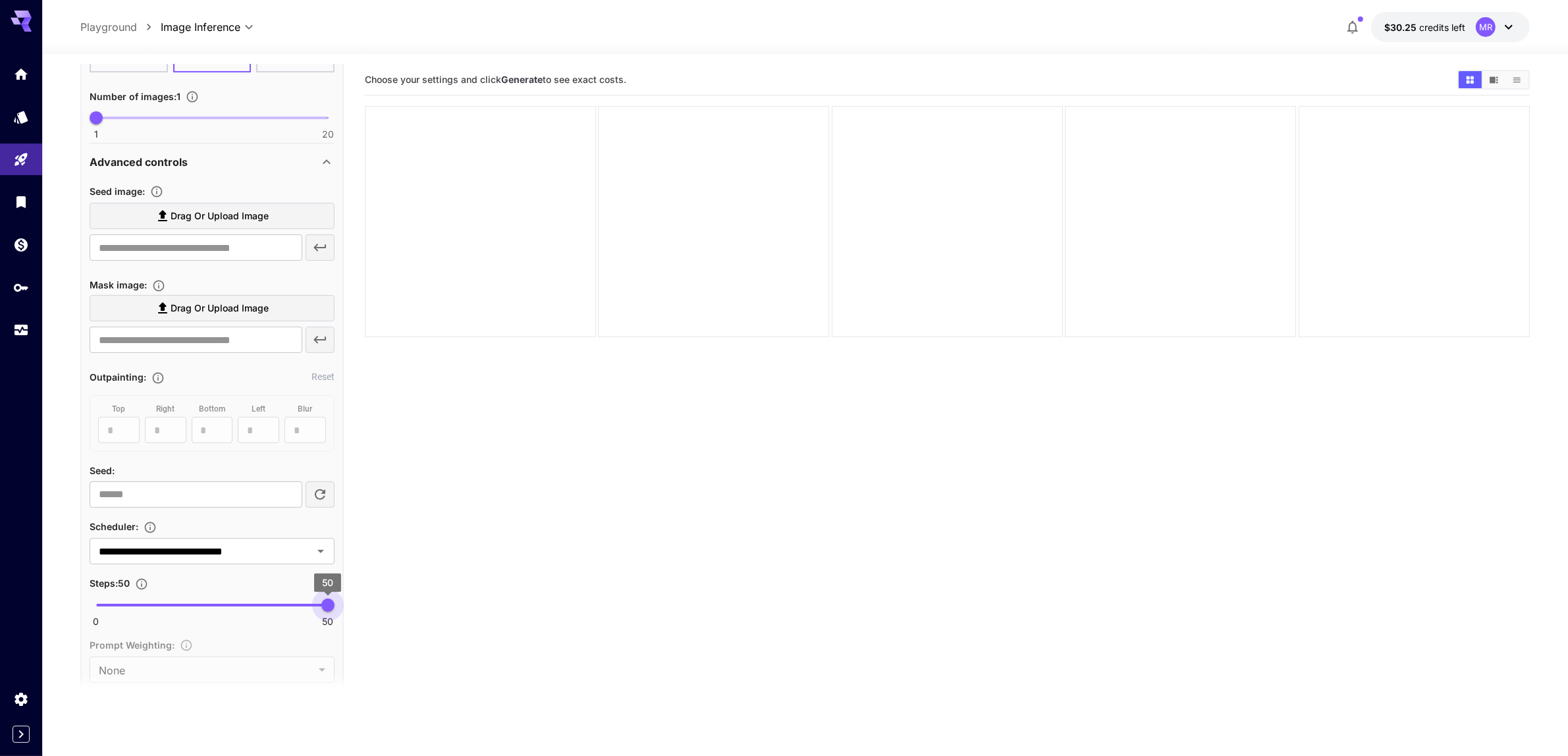 drag, startPoint x: 232, startPoint y: 601, endPoint x: 410, endPoint y: 605, distance: 178.0449 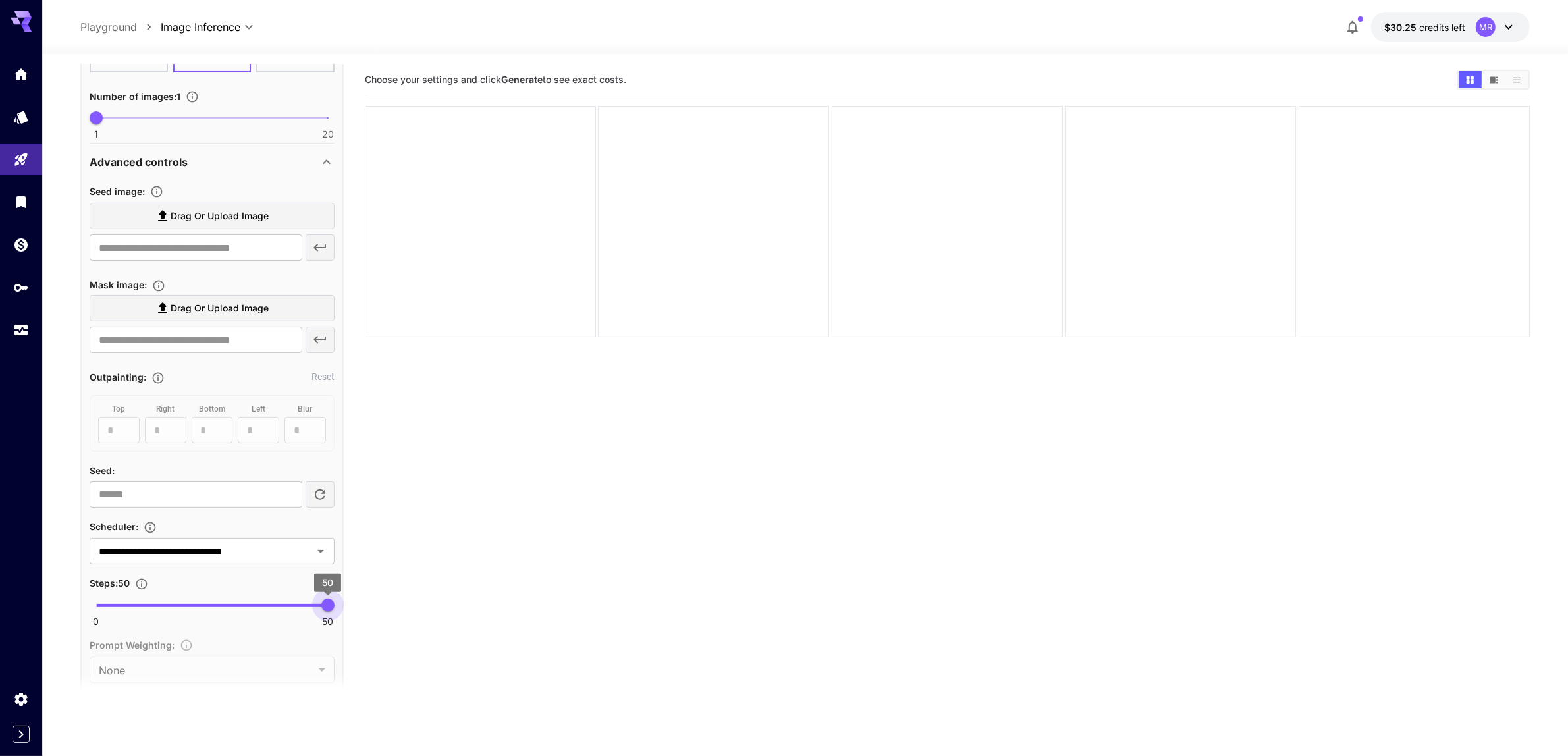 click on "**********" at bounding box center (805, 448) 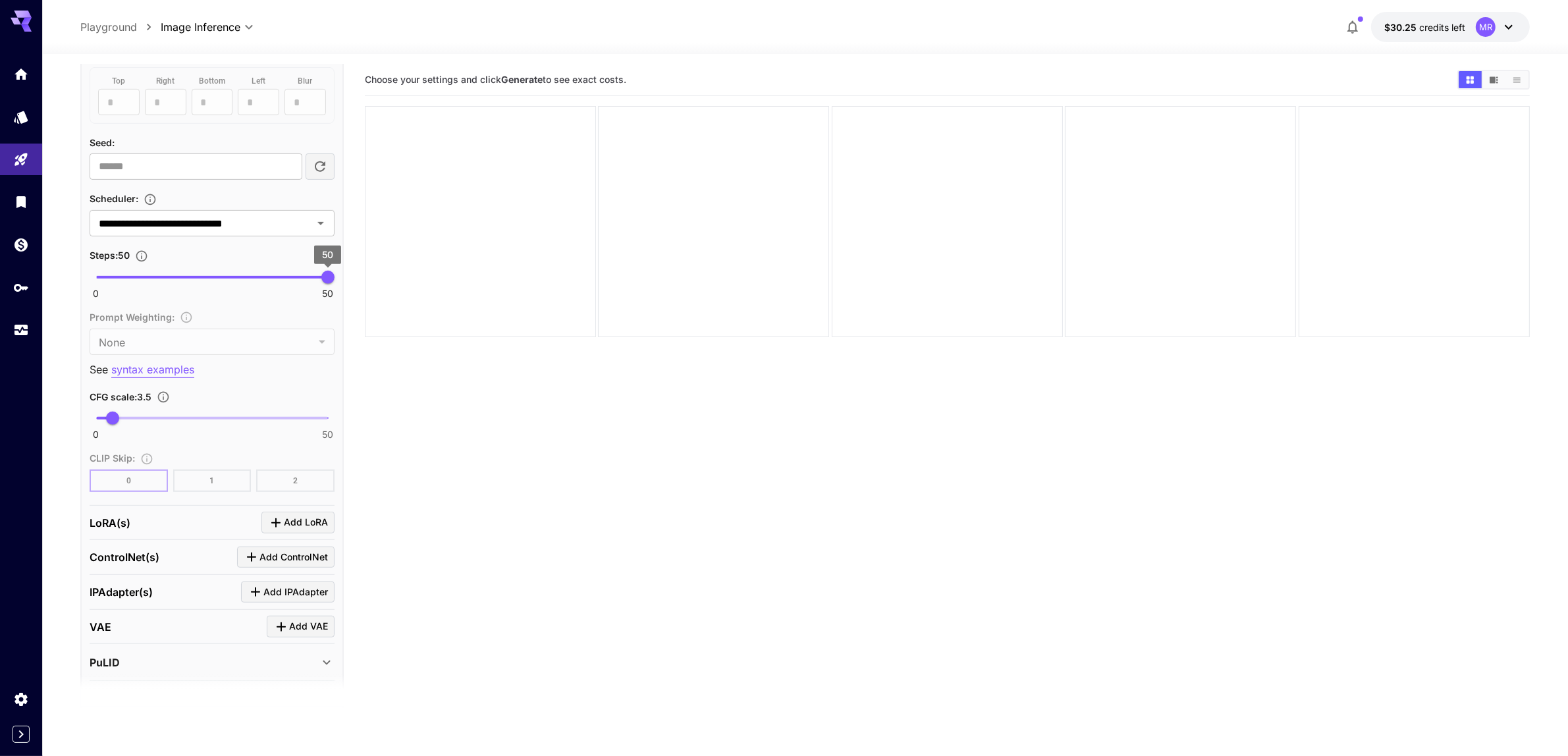 scroll, scrollTop: 813, scrollLeft: 0, axis: vertical 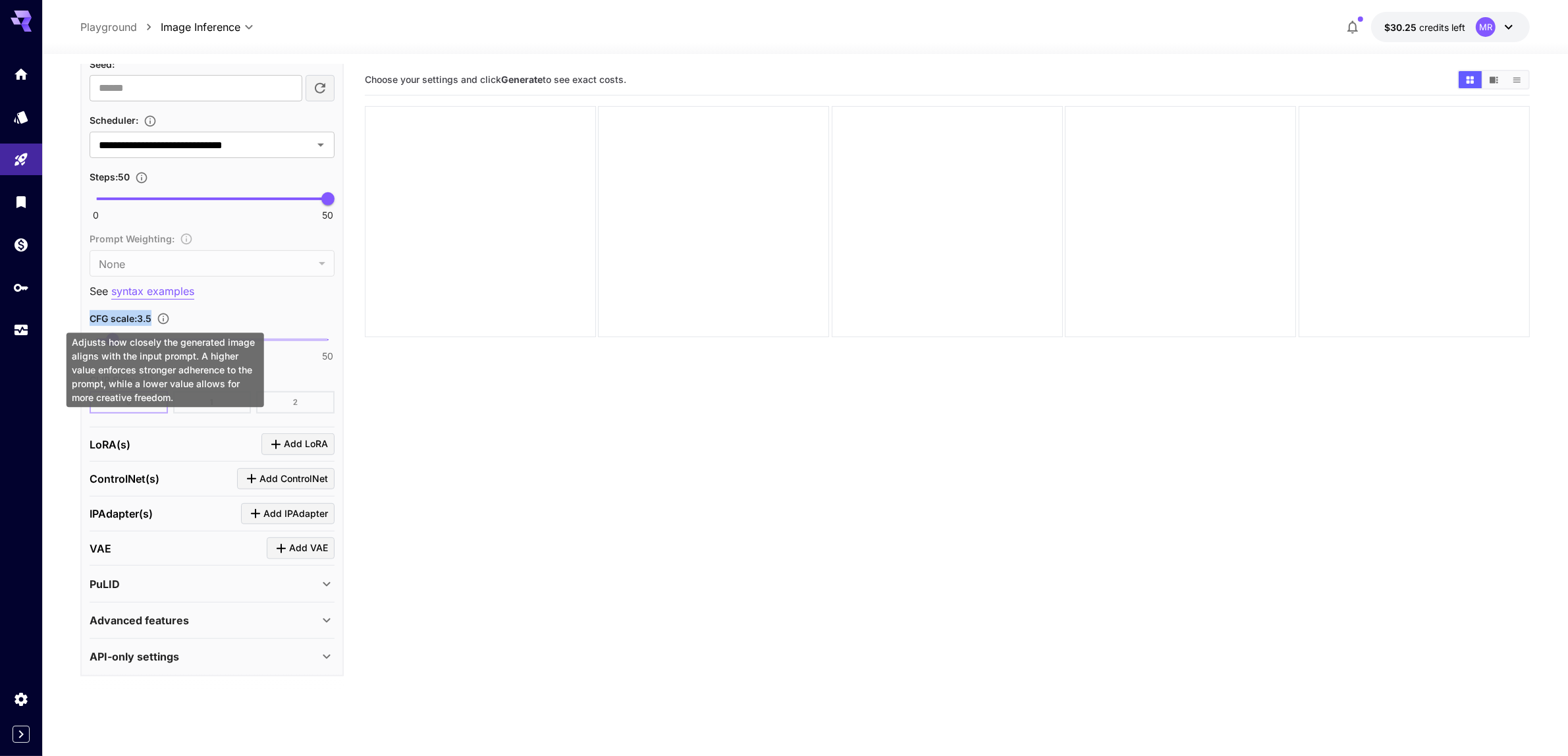 drag, startPoint x: 86, startPoint y: 317, endPoint x: 155, endPoint y: 319, distance: 69.028979 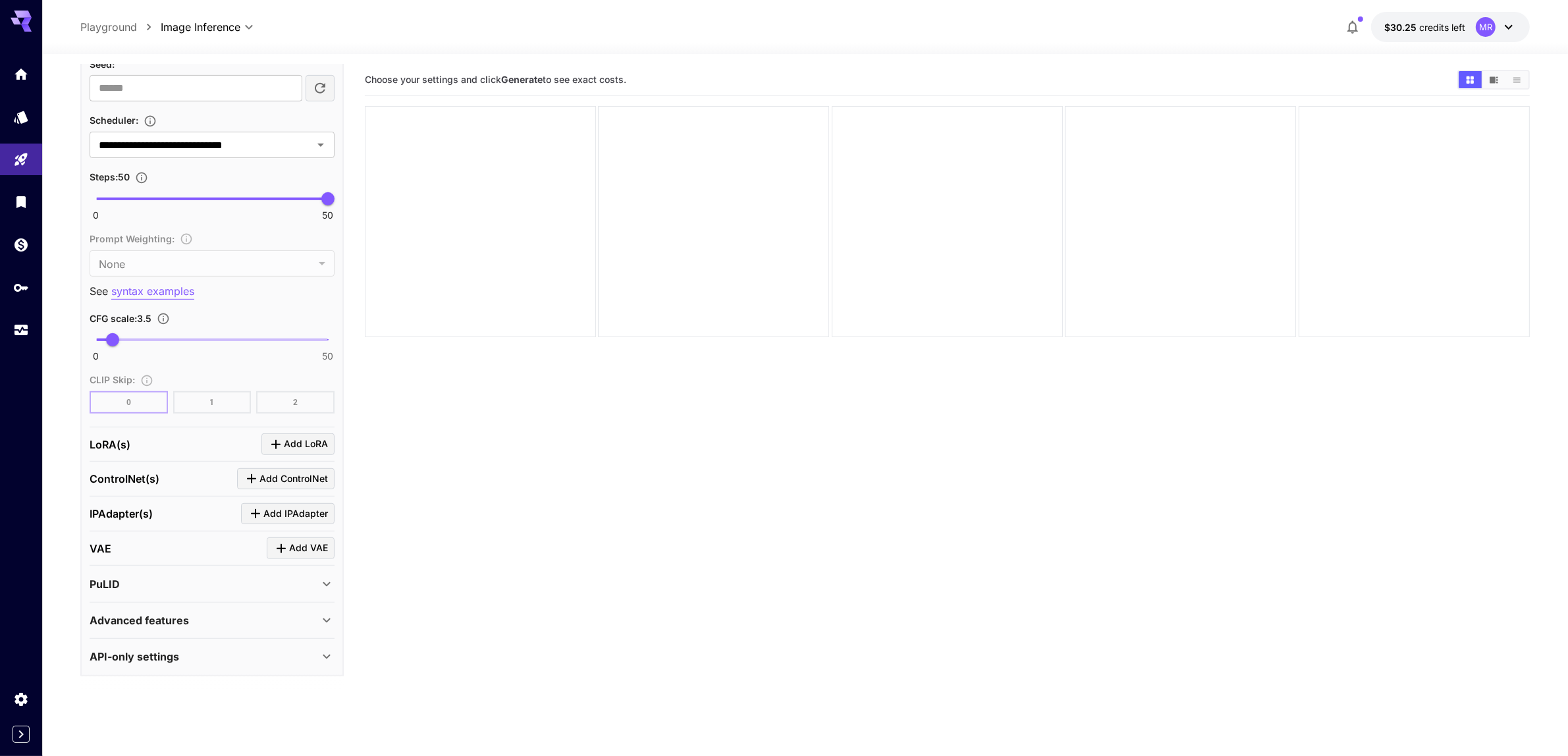 click on "**********" at bounding box center [805, 457] 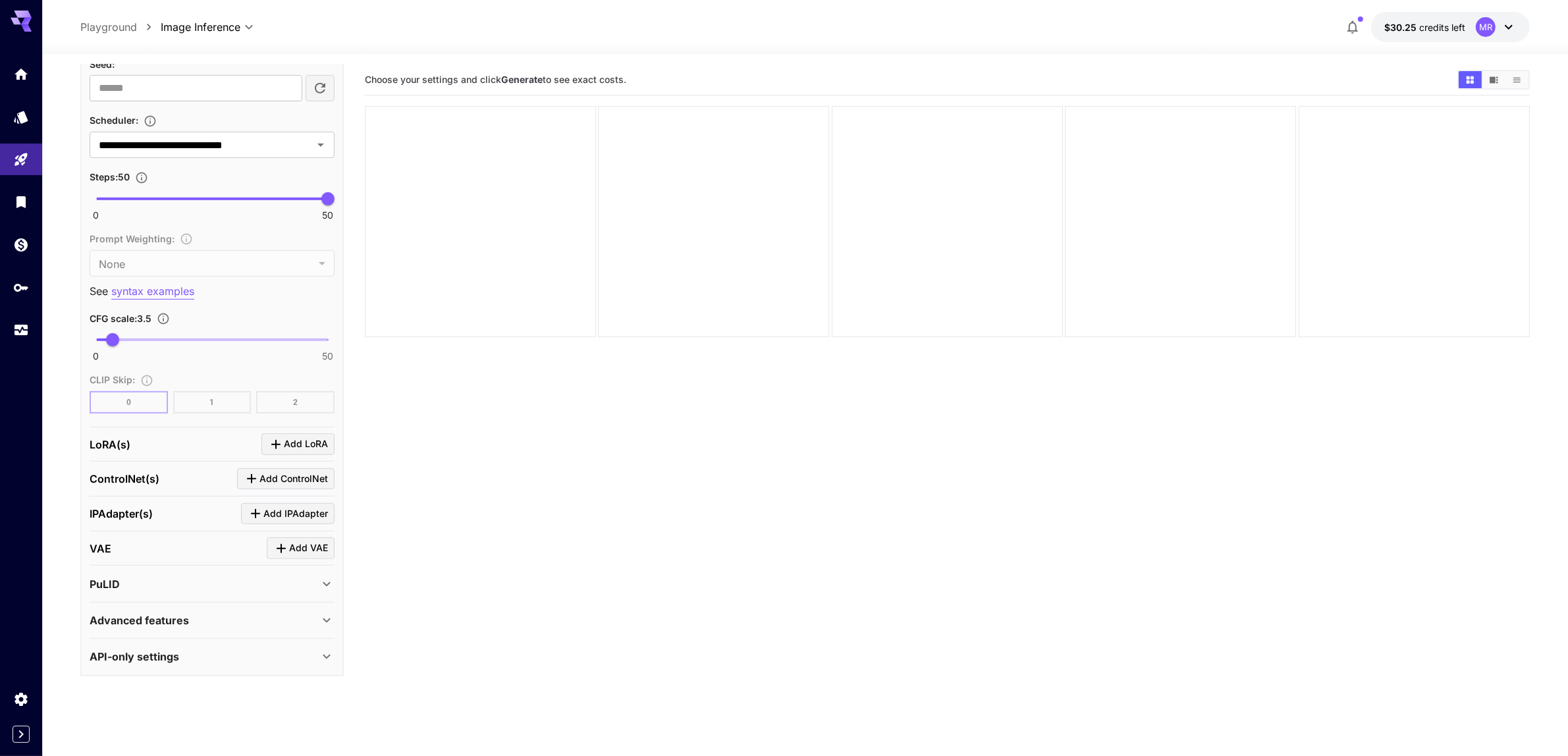 click on "Advanced features" at bounding box center [139, 620] 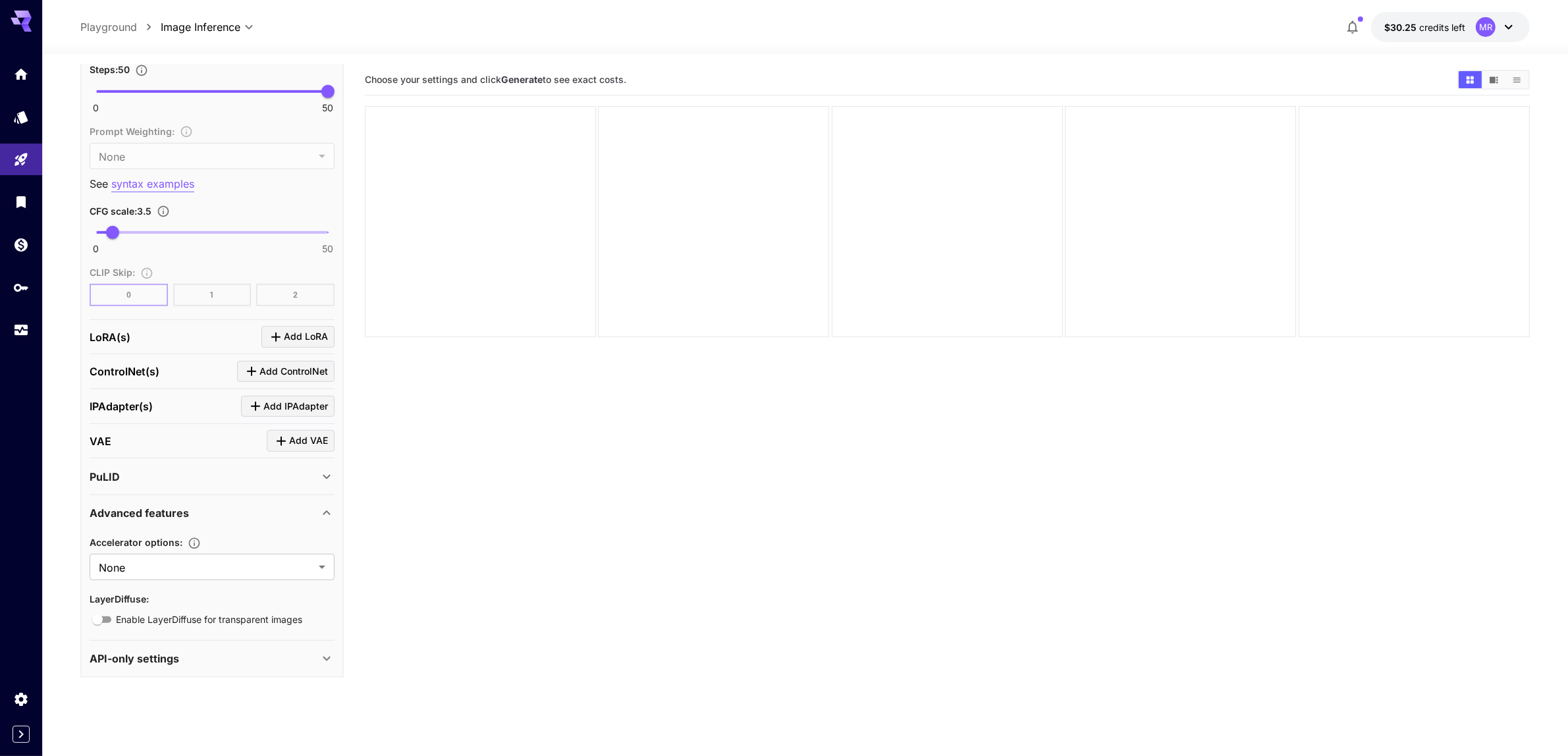 scroll, scrollTop: 923, scrollLeft: 0, axis: vertical 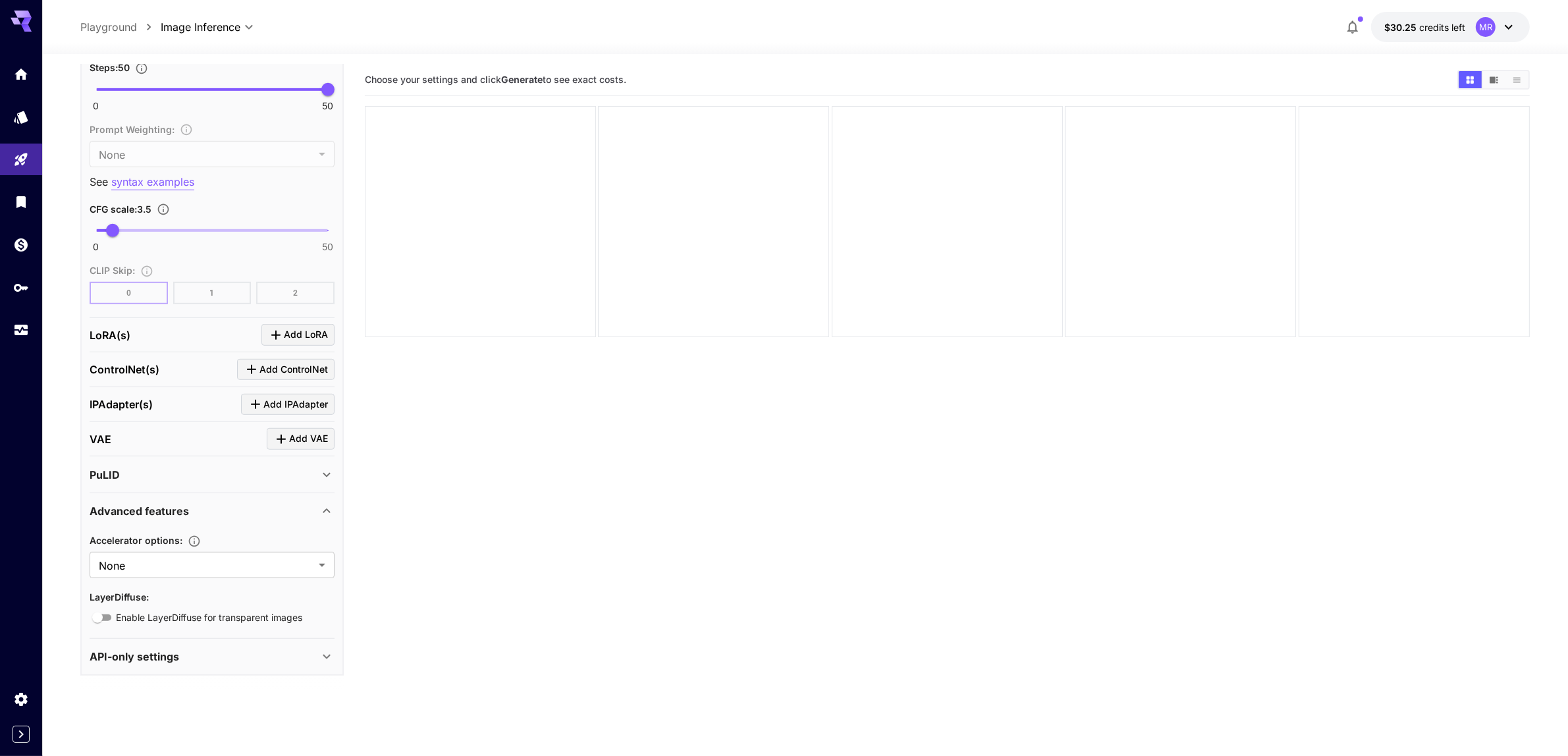 click on "Advanced features" at bounding box center [139, 511] 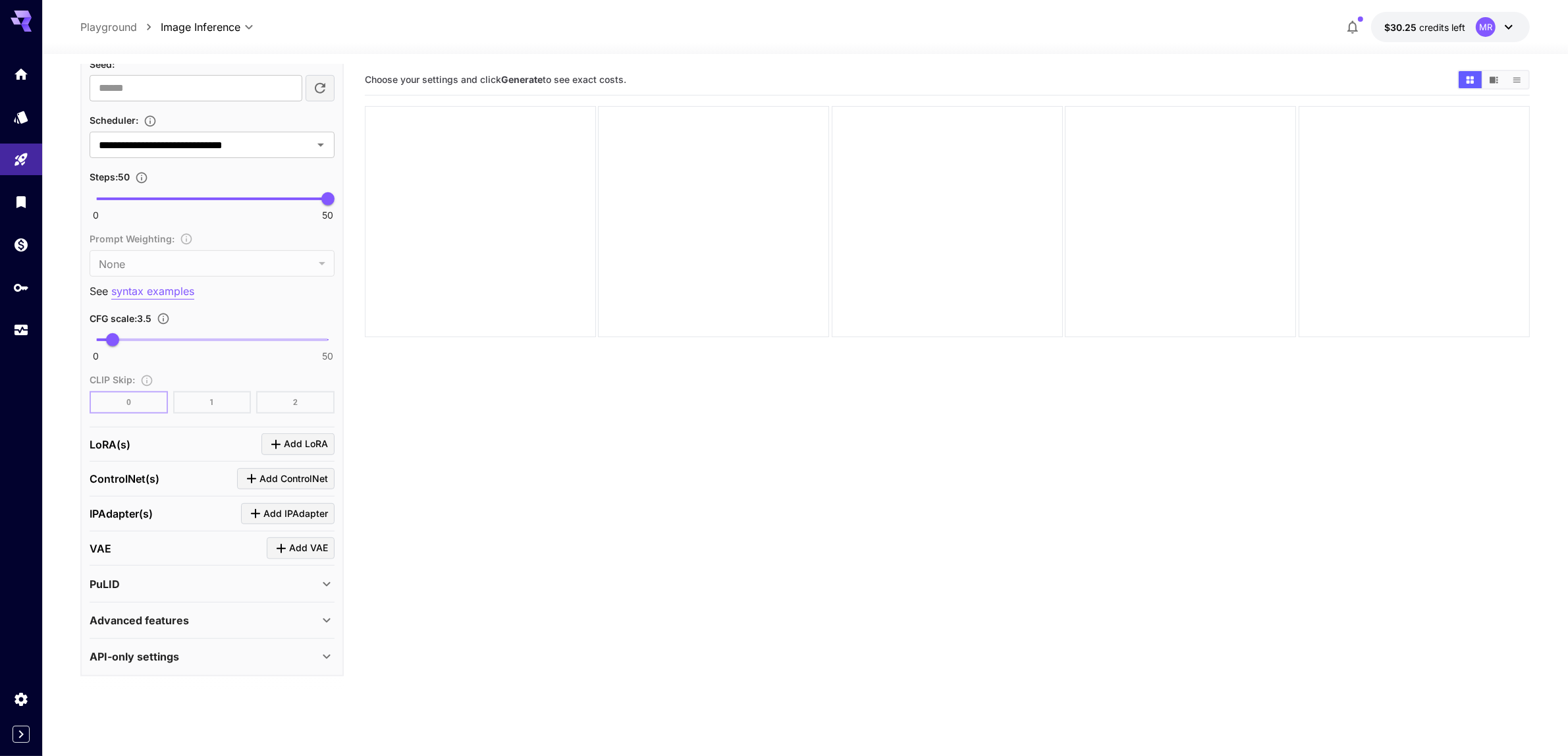 click on "API-only settings" at bounding box center [204, 657] 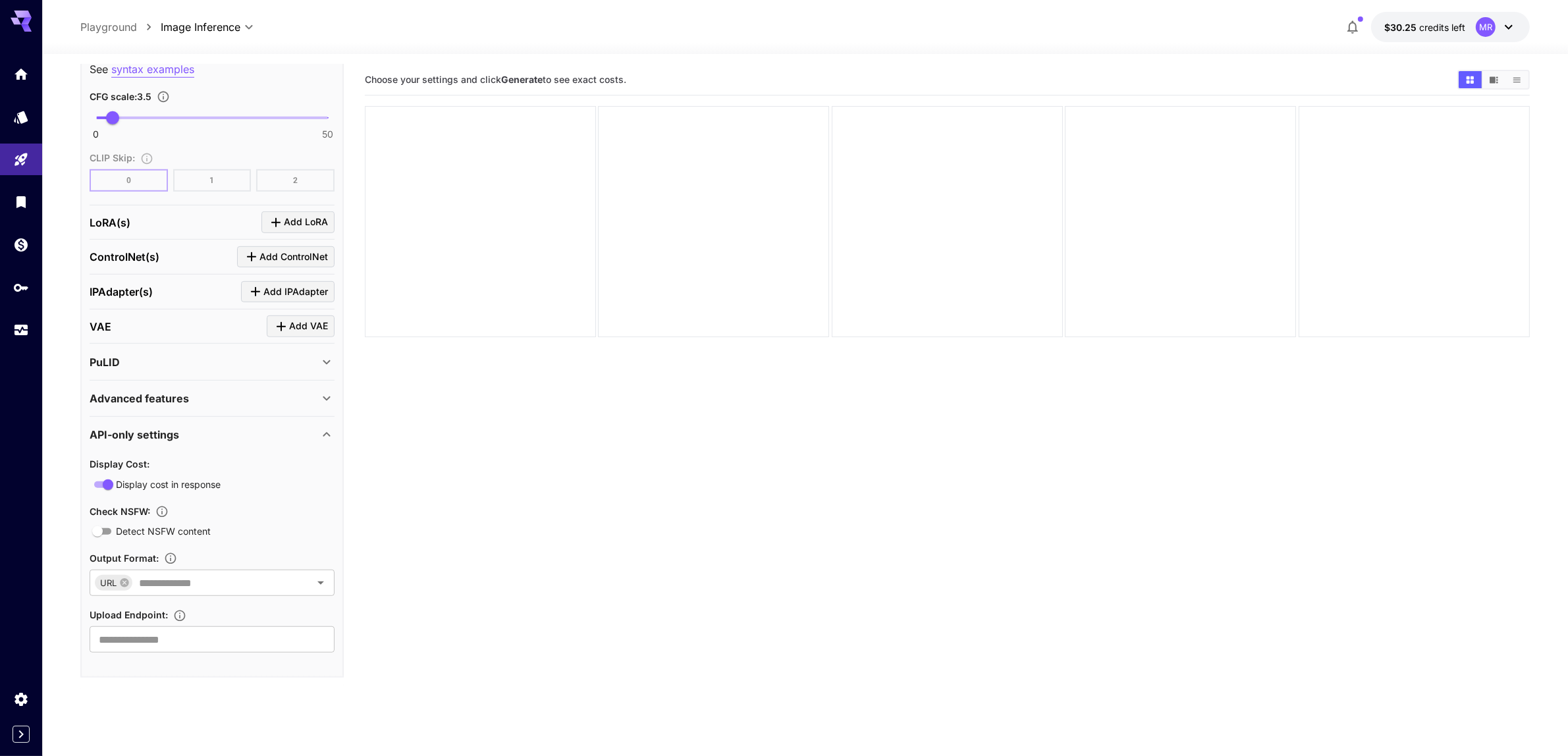scroll, scrollTop: 1037, scrollLeft: 0, axis: vertical 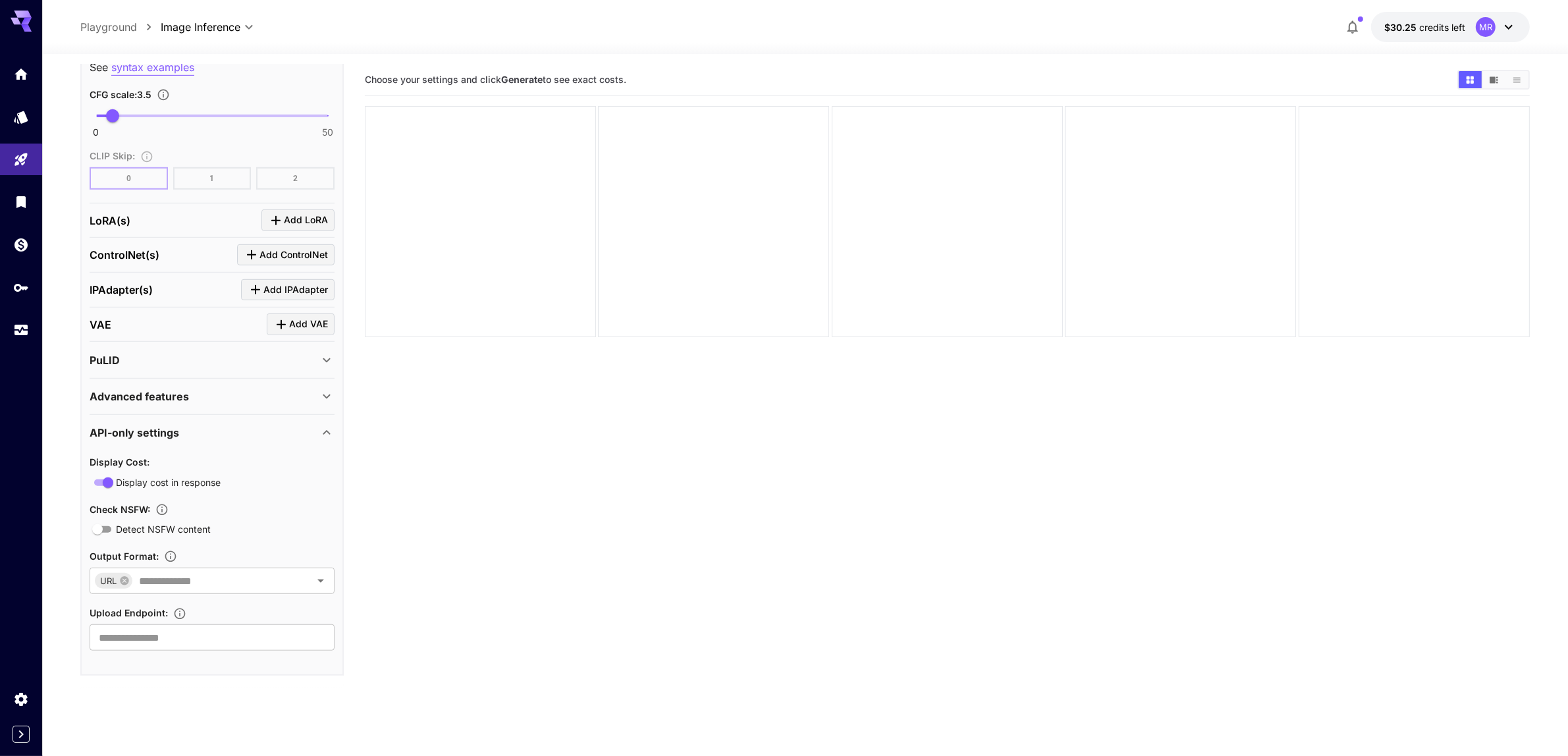 click on "API-only settings" at bounding box center [212, 433] 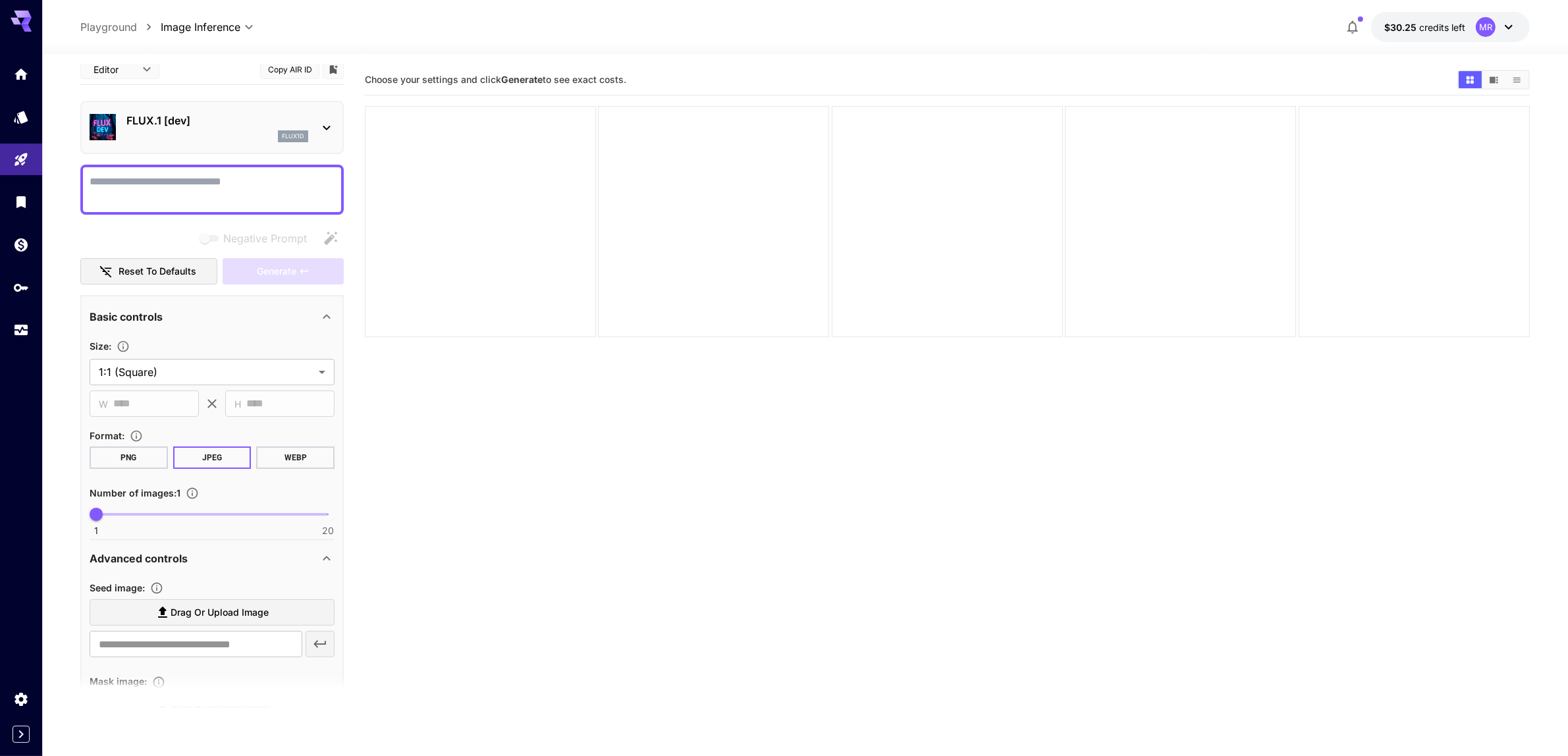 scroll, scrollTop: 0, scrollLeft: 0, axis: both 